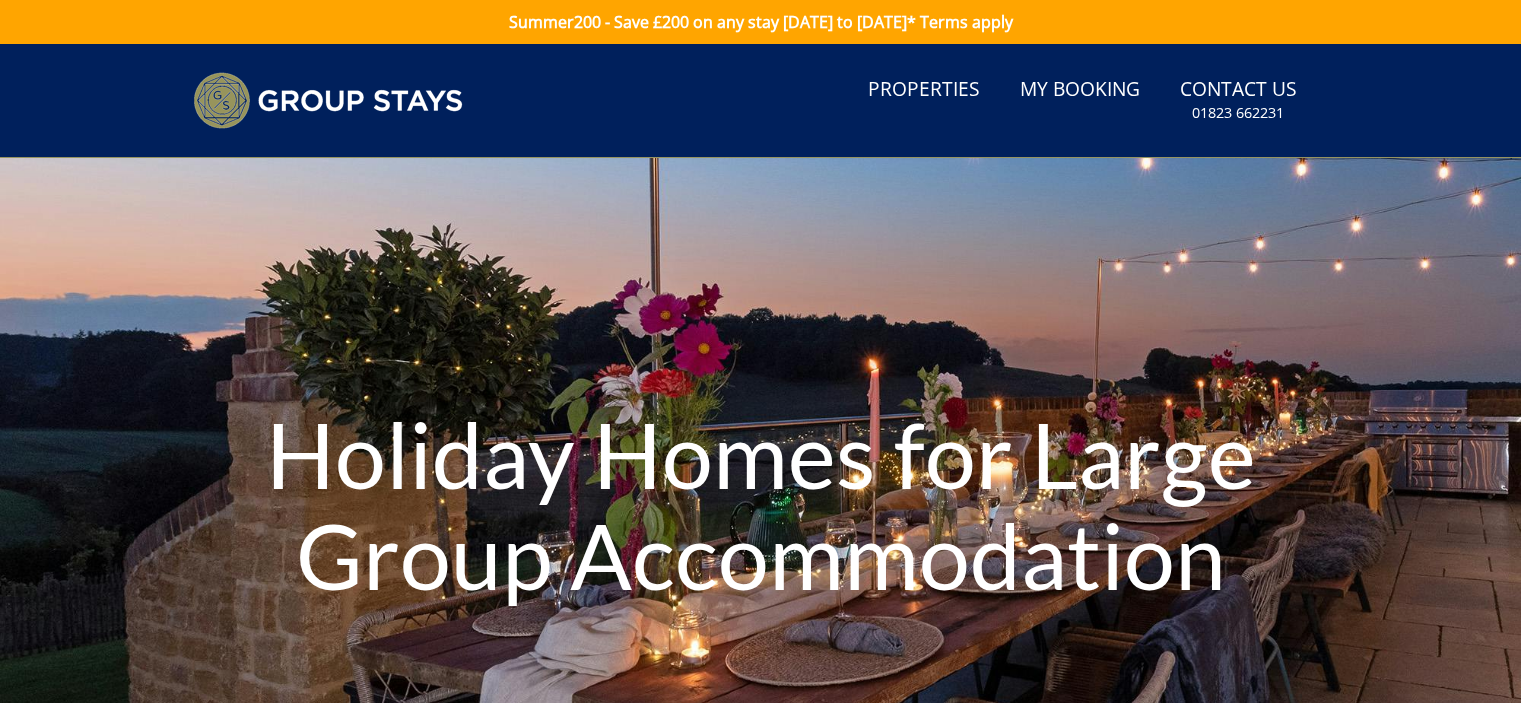 scroll, scrollTop: 0, scrollLeft: 0, axis: both 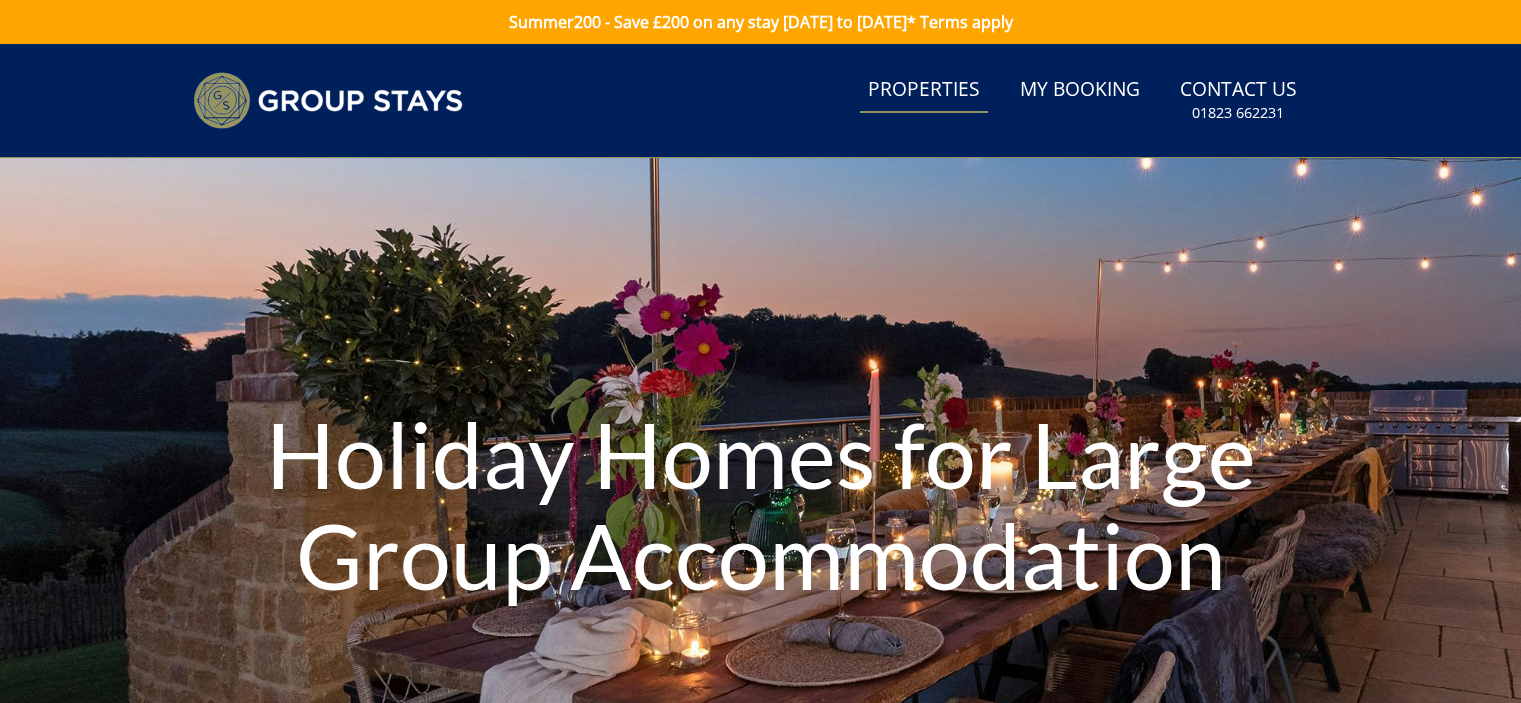 click on "Properties" at bounding box center [924, 90] 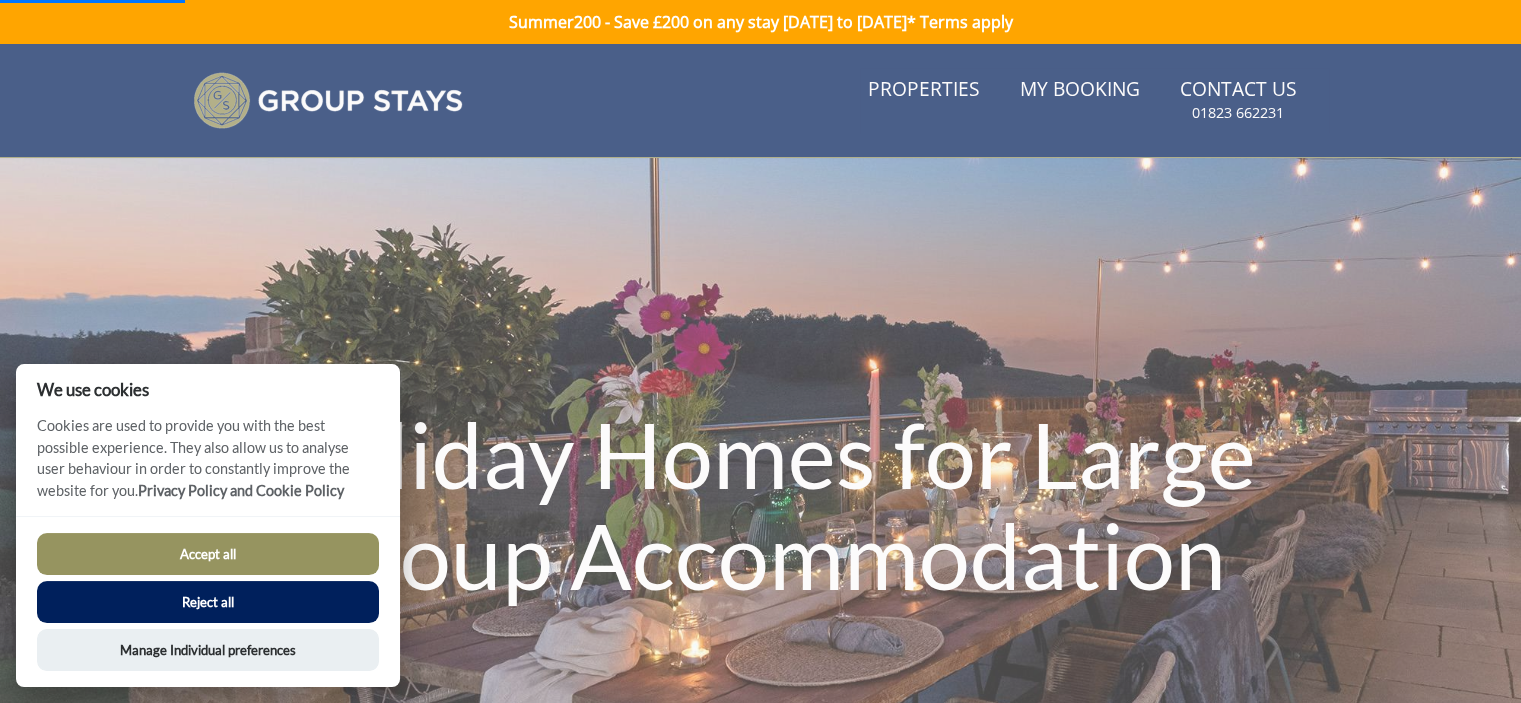click on "Reject all" at bounding box center (208, 602) 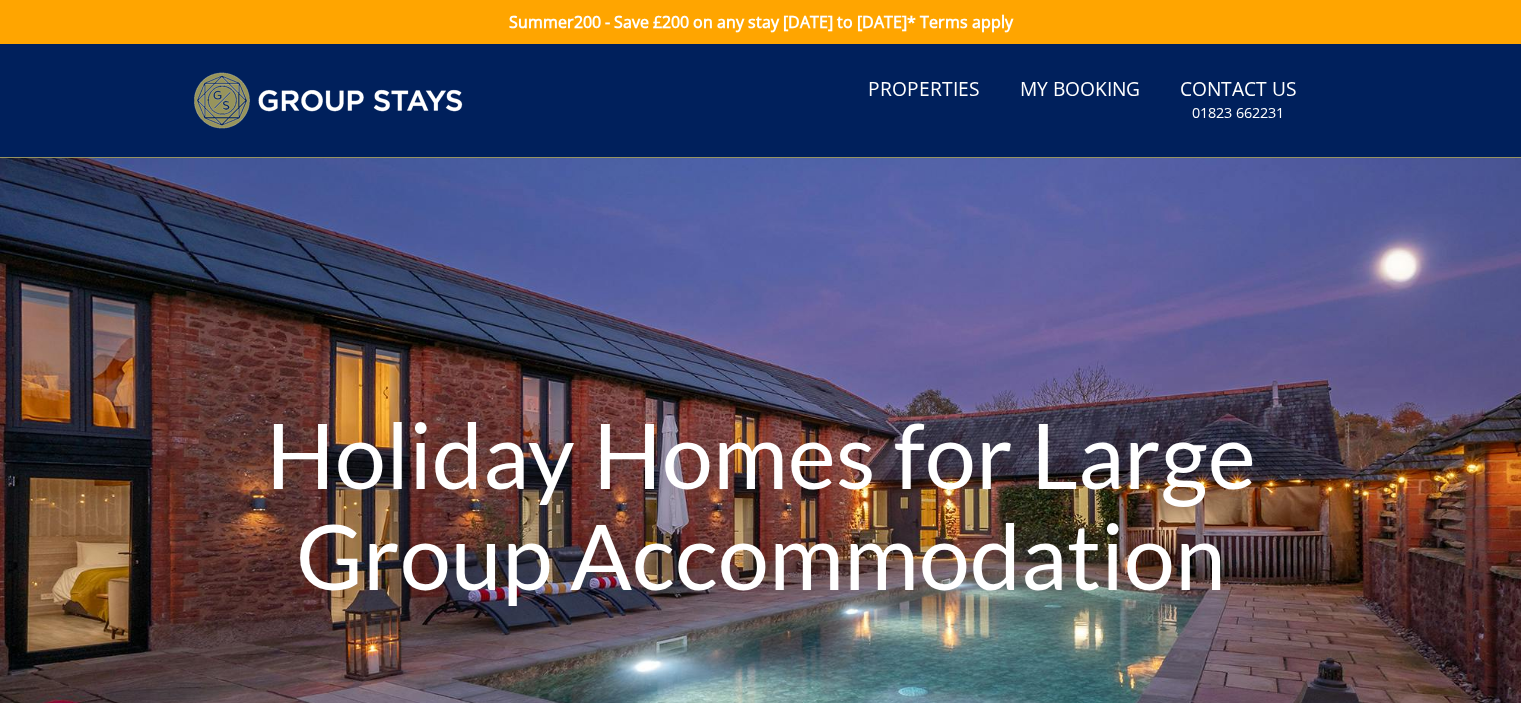 scroll, scrollTop: 0, scrollLeft: 0, axis: both 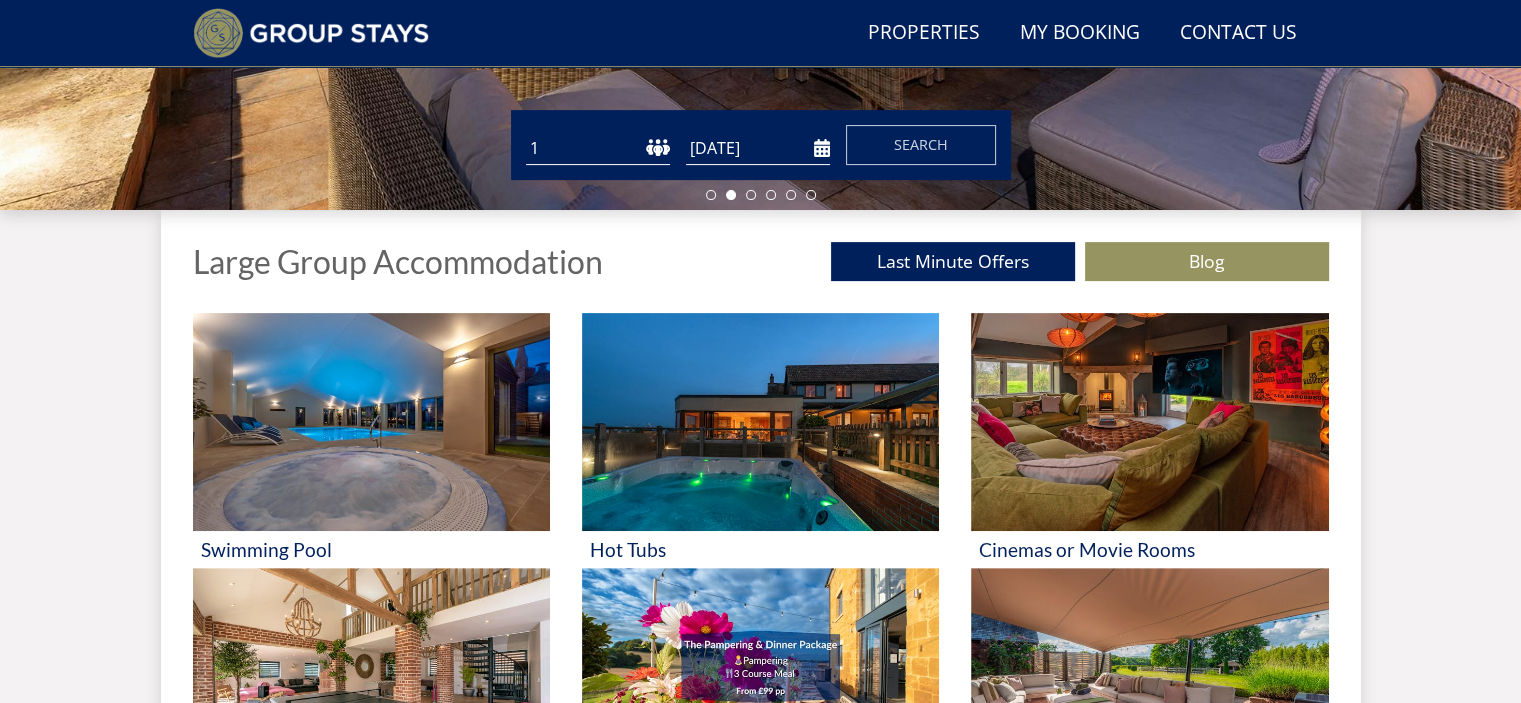 click on "1
2
3
4
5
6
7
8
9
10
11
12
13
14
15
16
17
18
19
20
21
22
23
24
25
26
27
28
29
30
31
32
33
34
35
36
37
38
39
40
41
42
43
44
45
46
47
48
49
50" at bounding box center [598, 148] 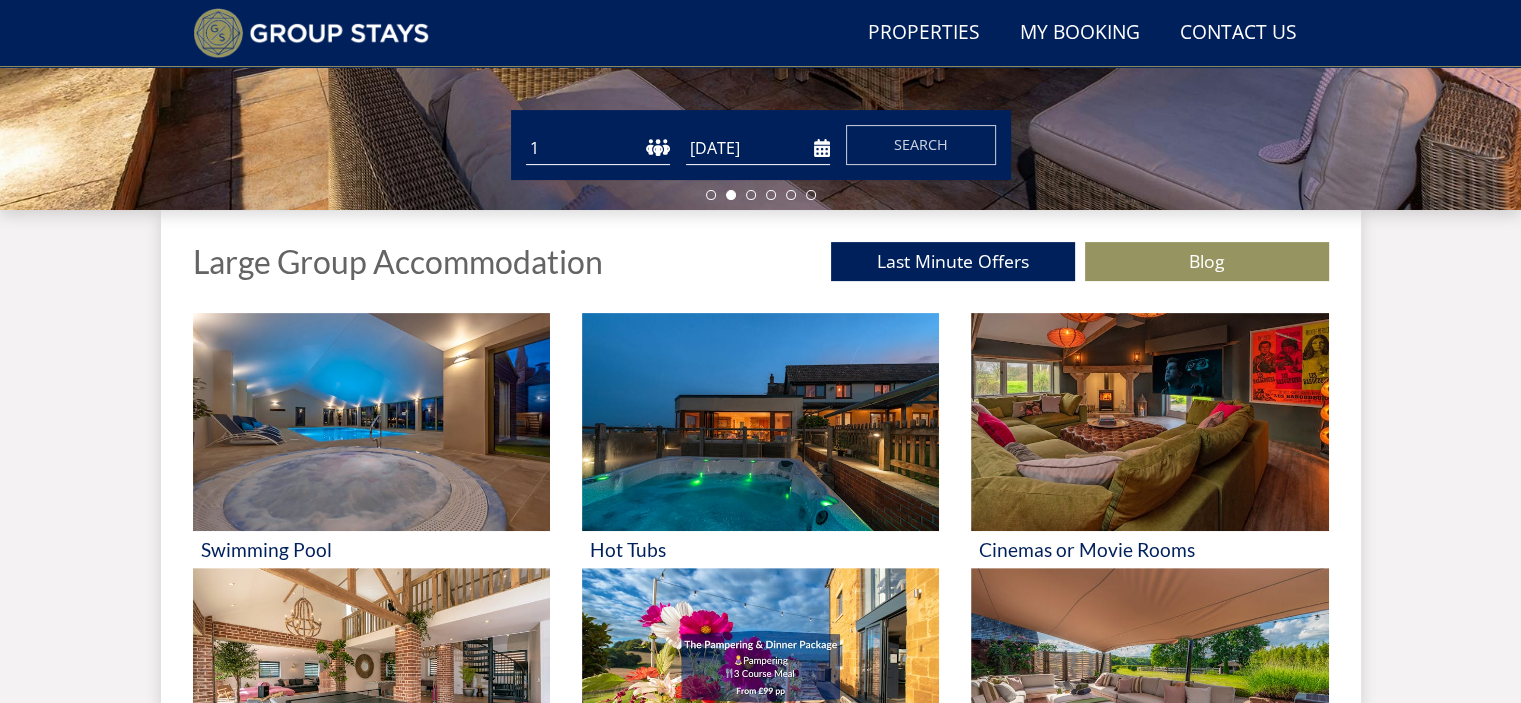 select on "8" 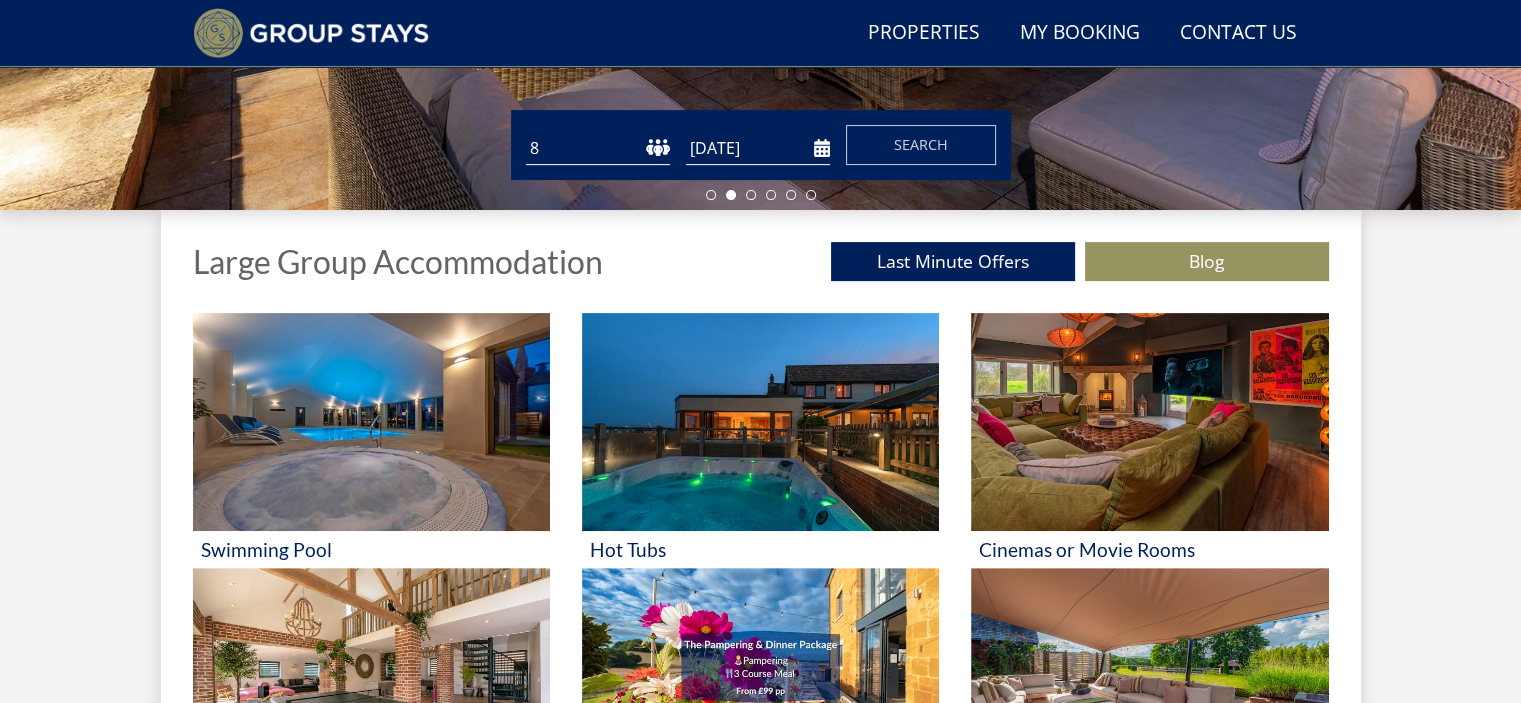 click on "1
2
3
4
5
6
7
8
9
10
11
12
13
14
15
16
17
18
19
20
21
22
23
24
25
26
27
28
29
30
31
32
33
34
35
36
37
38
39
40
41
42
43
44
45
46
47
48
49
50" at bounding box center (598, 148) 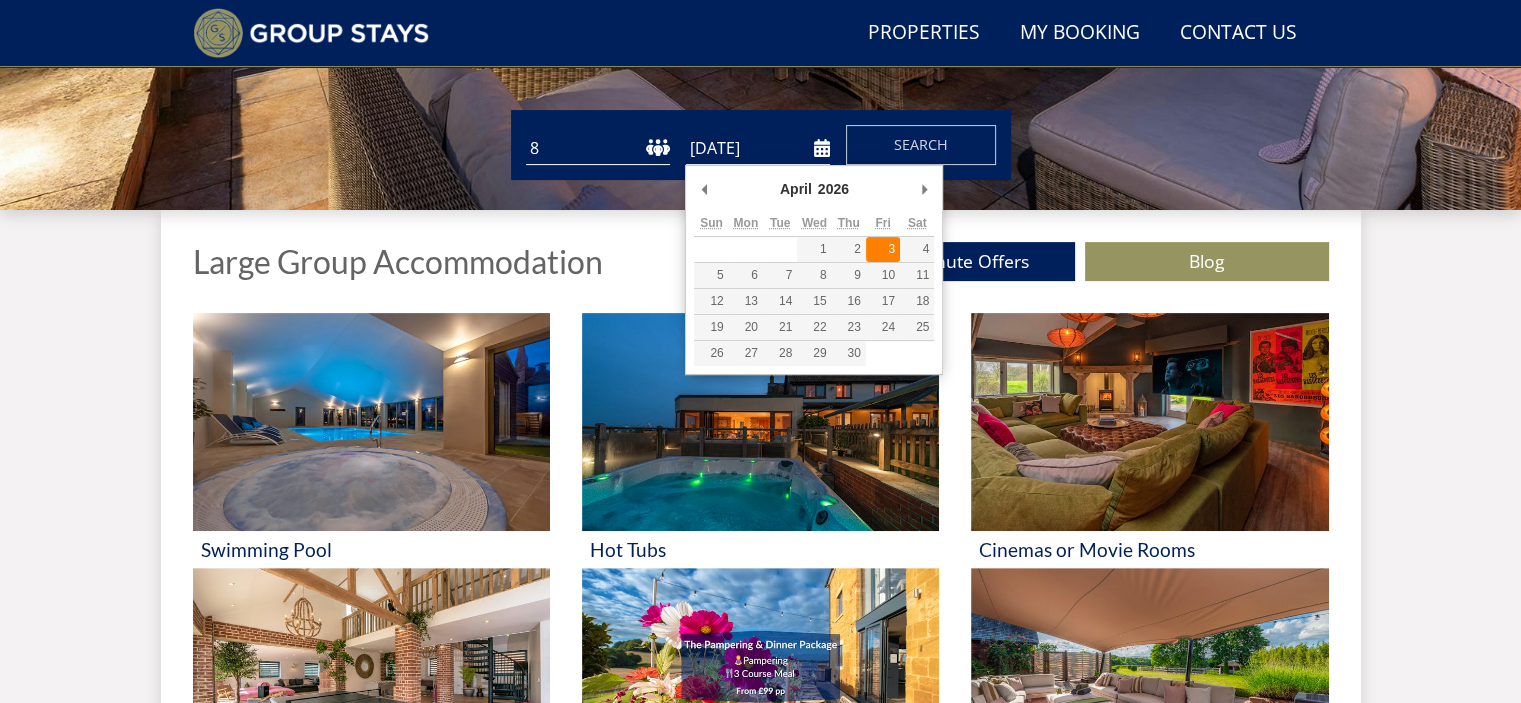 type on "[DATE]" 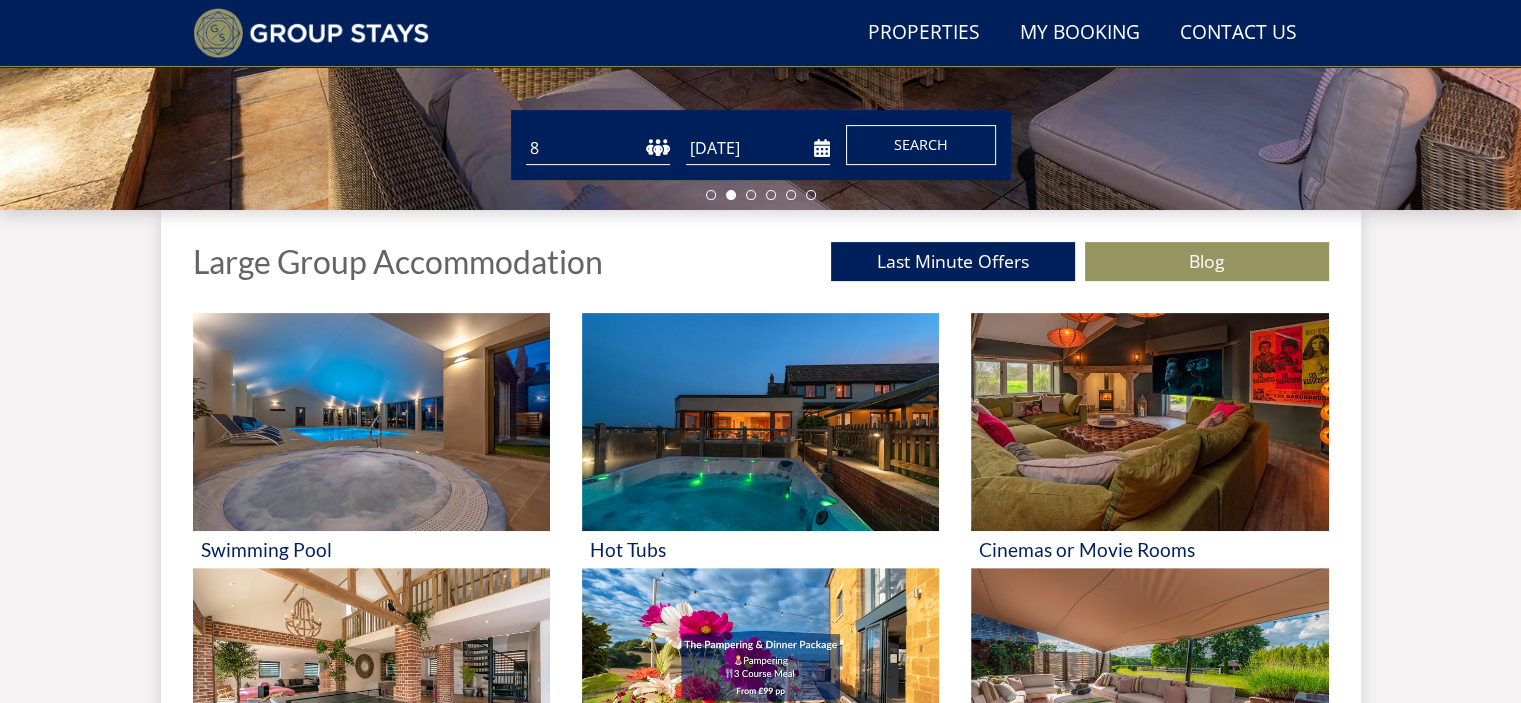 click on "Search" at bounding box center [921, 144] 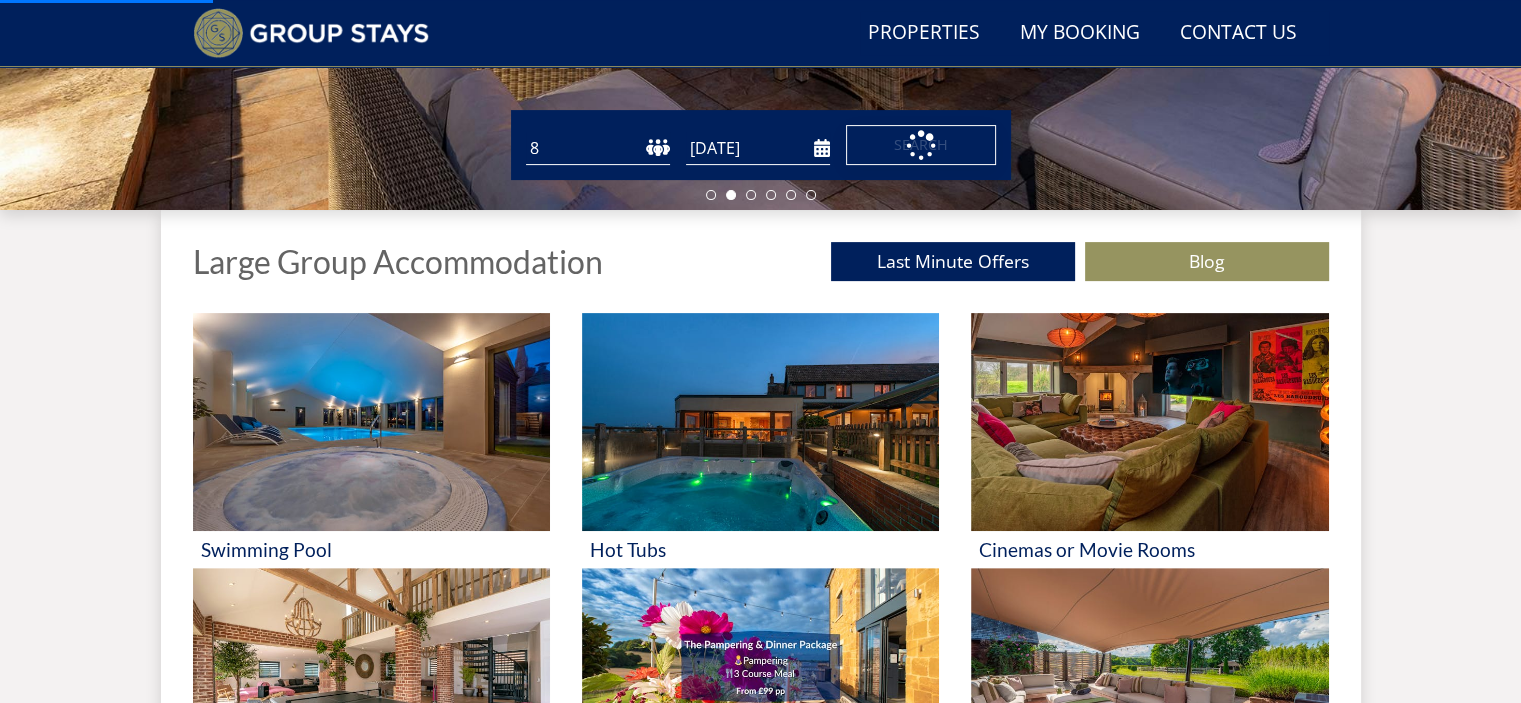scroll, scrollTop: 0, scrollLeft: 0, axis: both 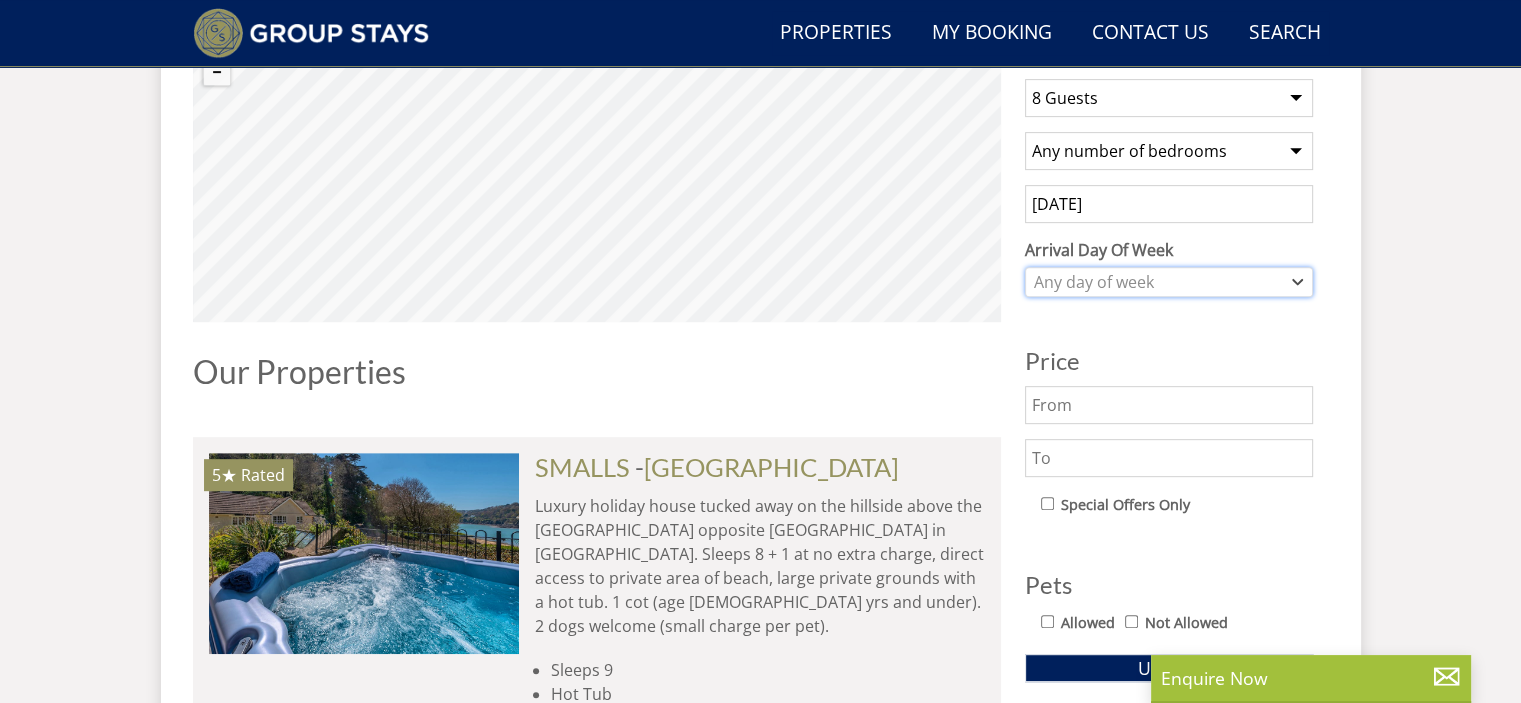 click on "Any day of week" at bounding box center (1158, 282) 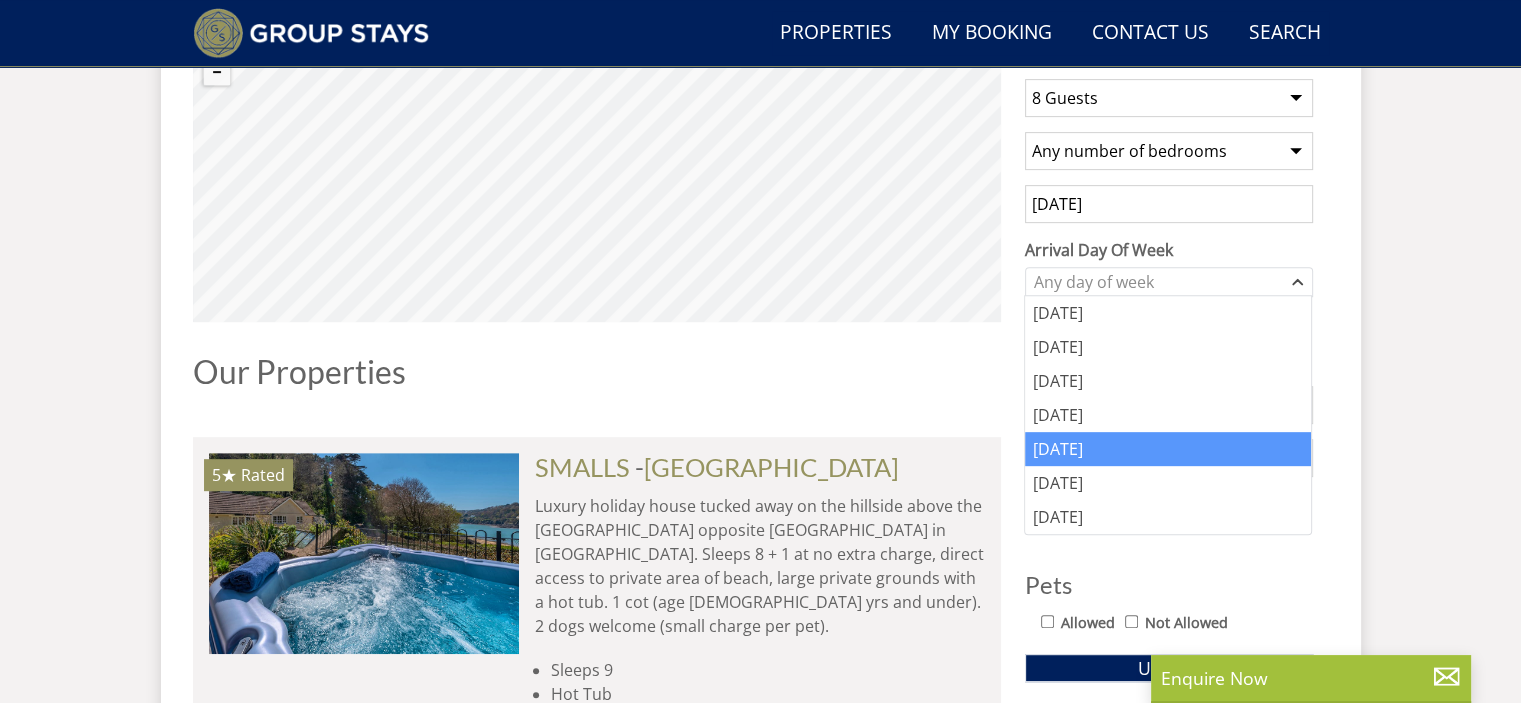 click on "[DATE]" at bounding box center (1168, 449) 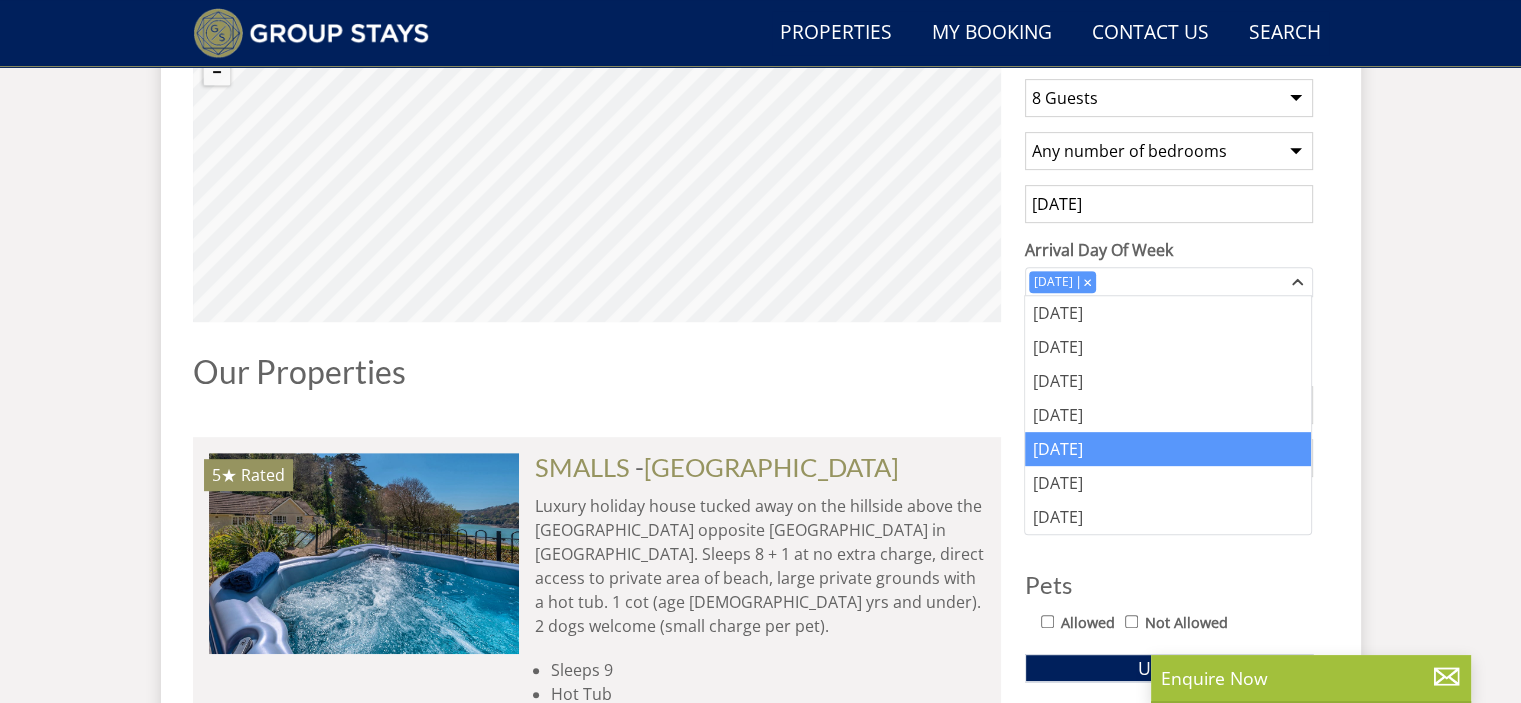 click on "Search
Menu
Properties
My Booking
Contact Us  [PHONE_NUMBER]
Search  Check Availability
Guests
1
2
3
4
5
6
7
8
9
10
11
12
13
14
15
16
17
18
19
20
21
22
23
24
25
26
27
28
29
30
31
32
33
34
35
36
37
38
39
40
41
42
43
44
45
46
47
48
49
50
Date
[DATE]
Search" at bounding box center [760, 5770] 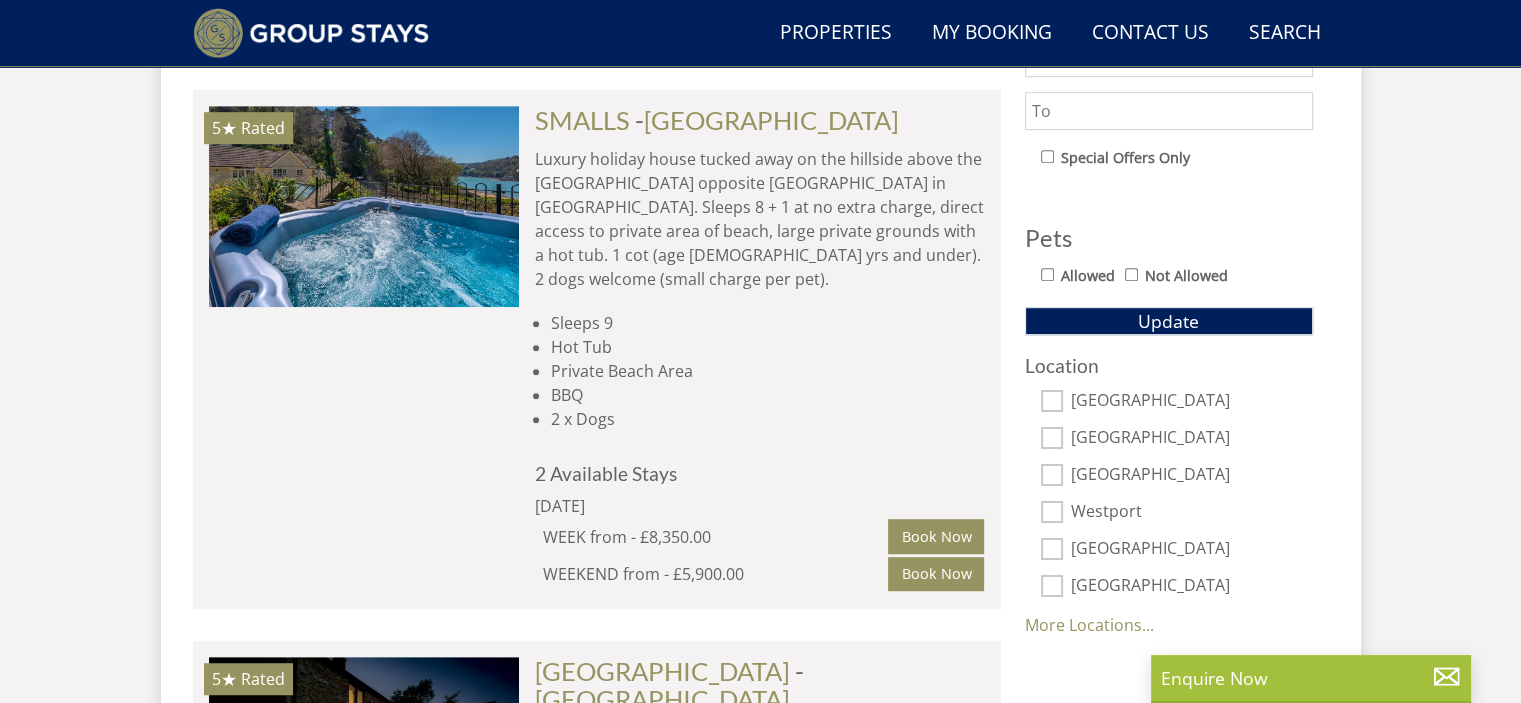 scroll, scrollTop: 1183, scrollLeft: 0, axis: vertical 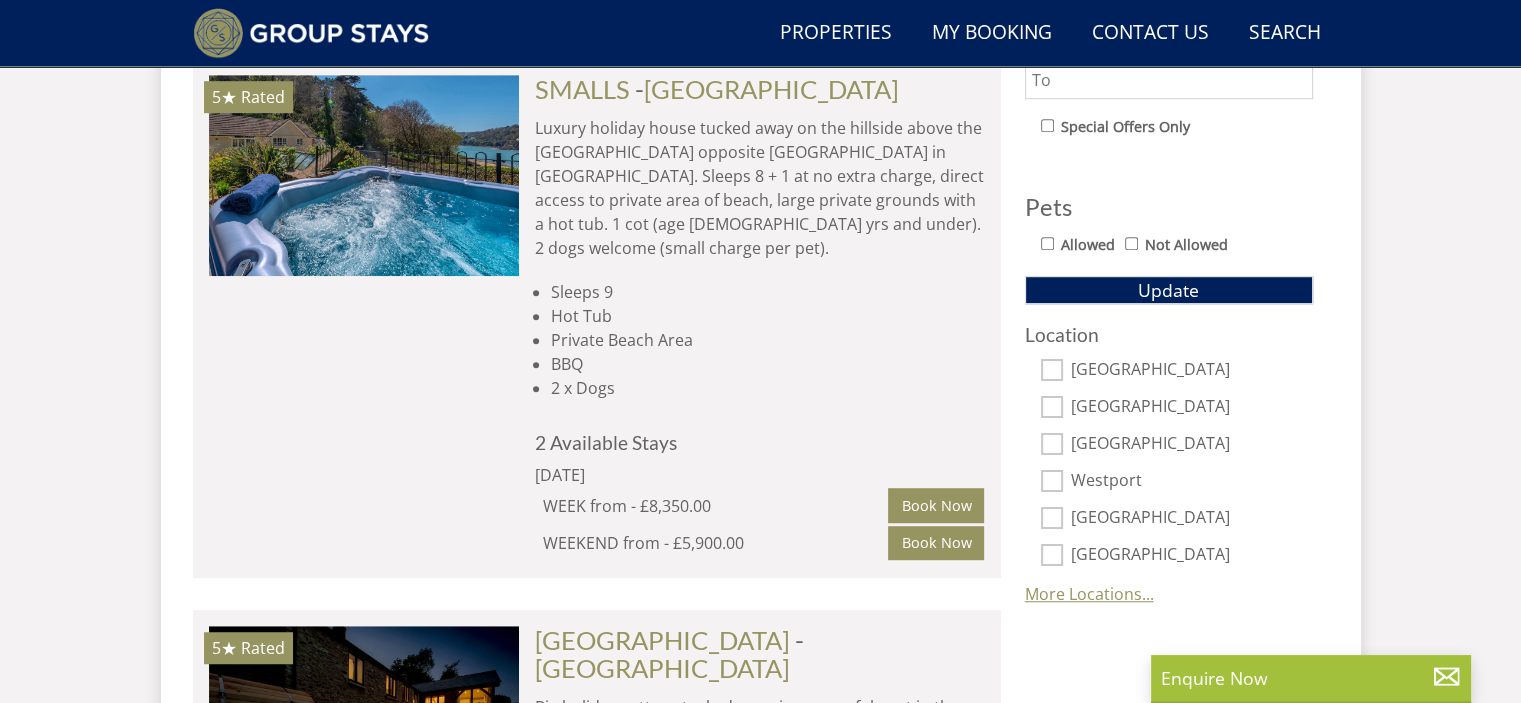 click on "More Locations..." at bounding box center (1089, 594) 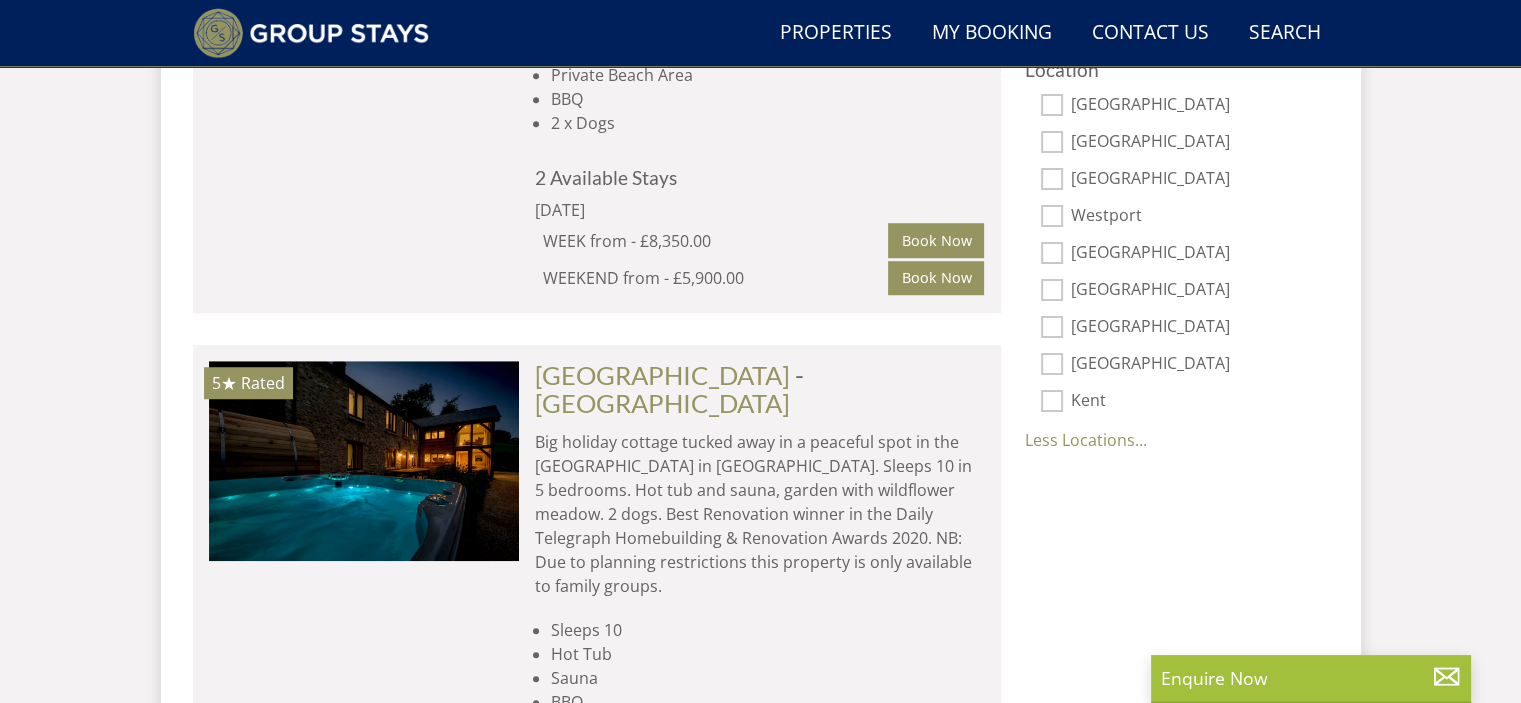 scroll, scrollTop: 1464, scrollLeft: 0, axis: vertical 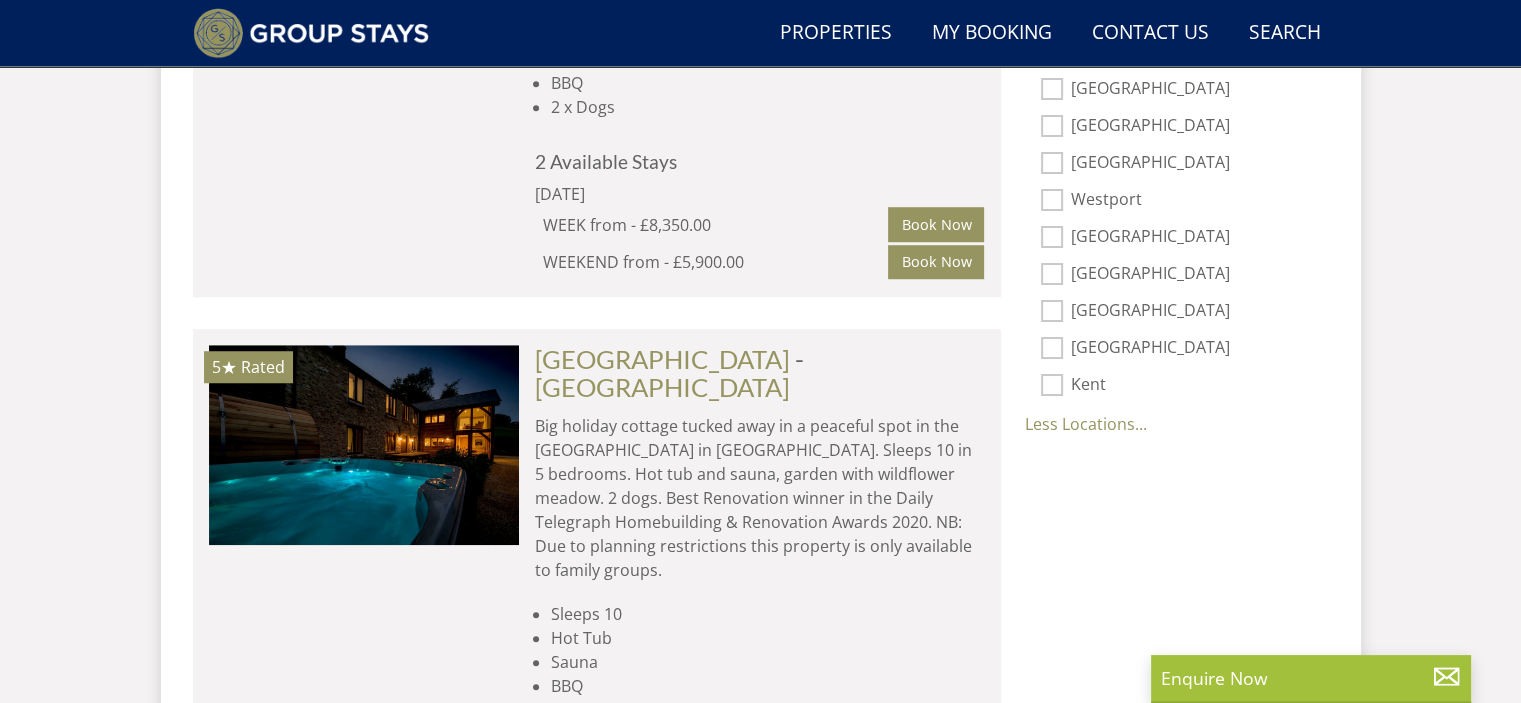 click on "Kent" at bounding box center (1052, 385) 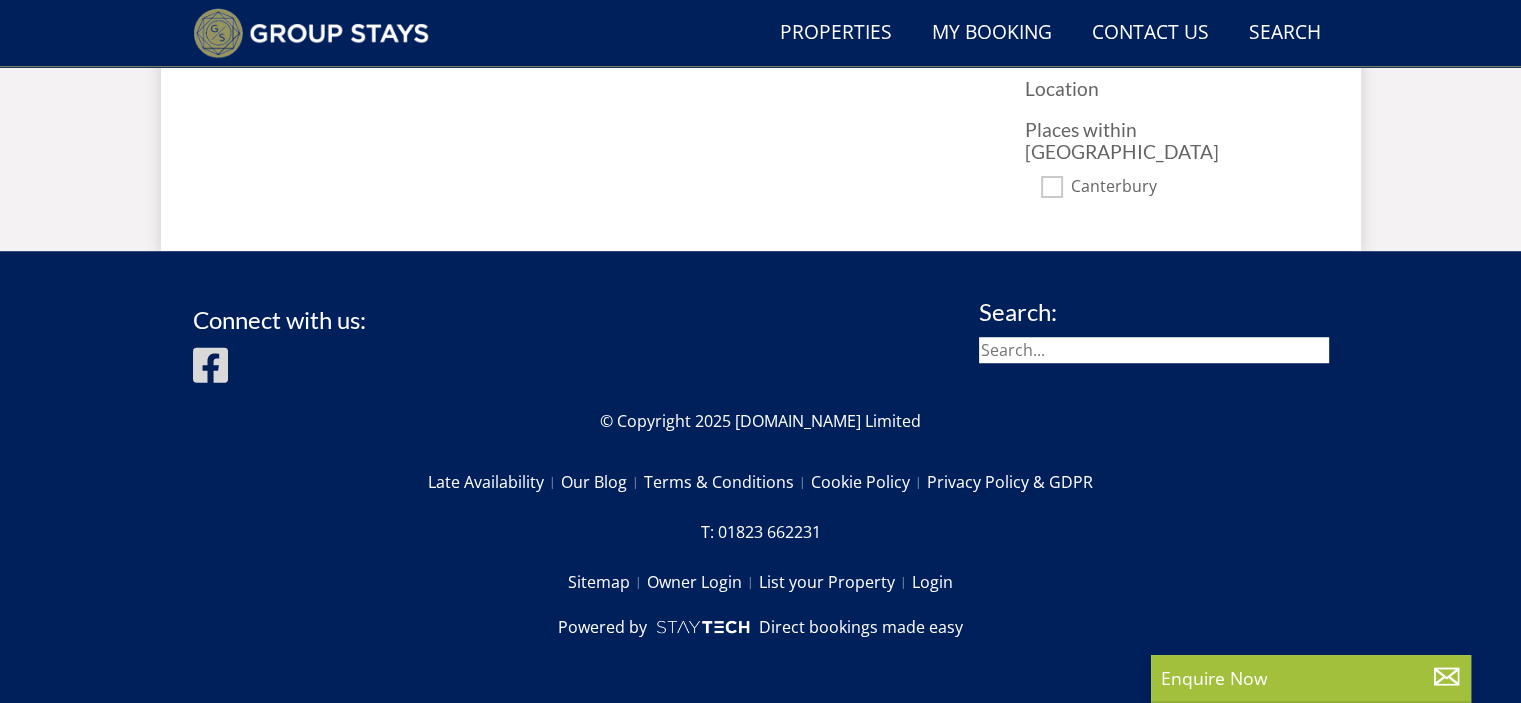 scroll, scrollTop: 1404, scrollLeft: 0, axis: vertical 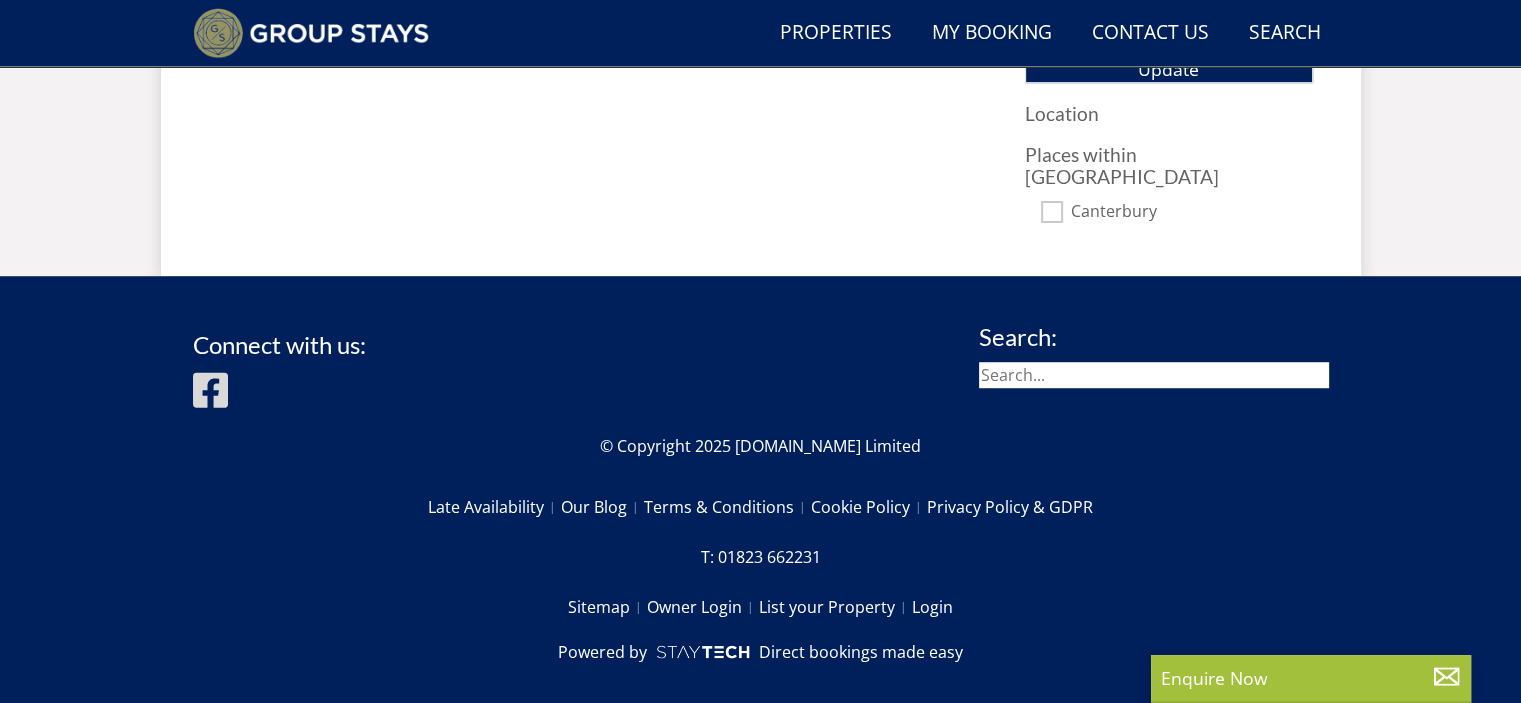 drag, startPoint x: 1515, startPoint y: 499, endPoint x: 1534, endPoint y: 506, distance: 20.248457 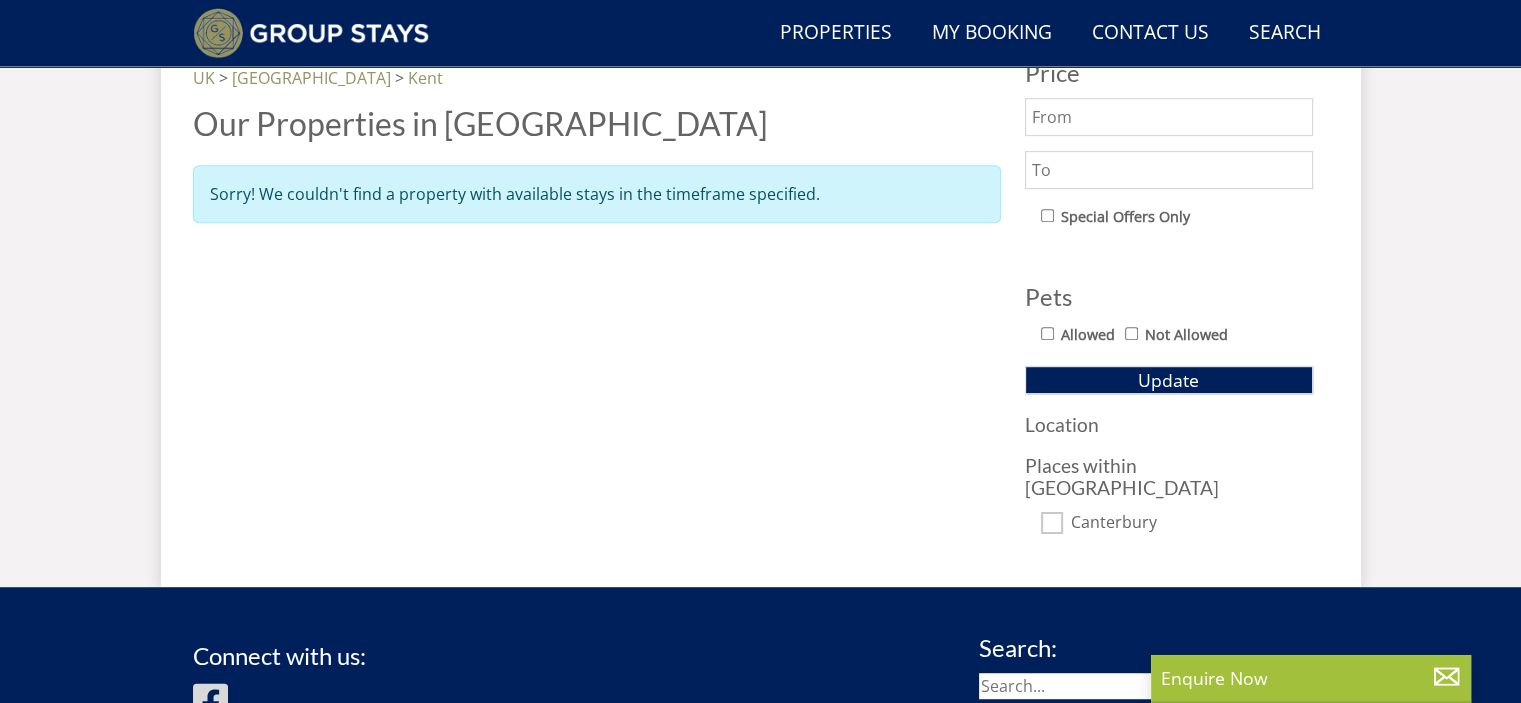 scroll, scrollTop: 1098, scrollLeft: 0, axis: vertical 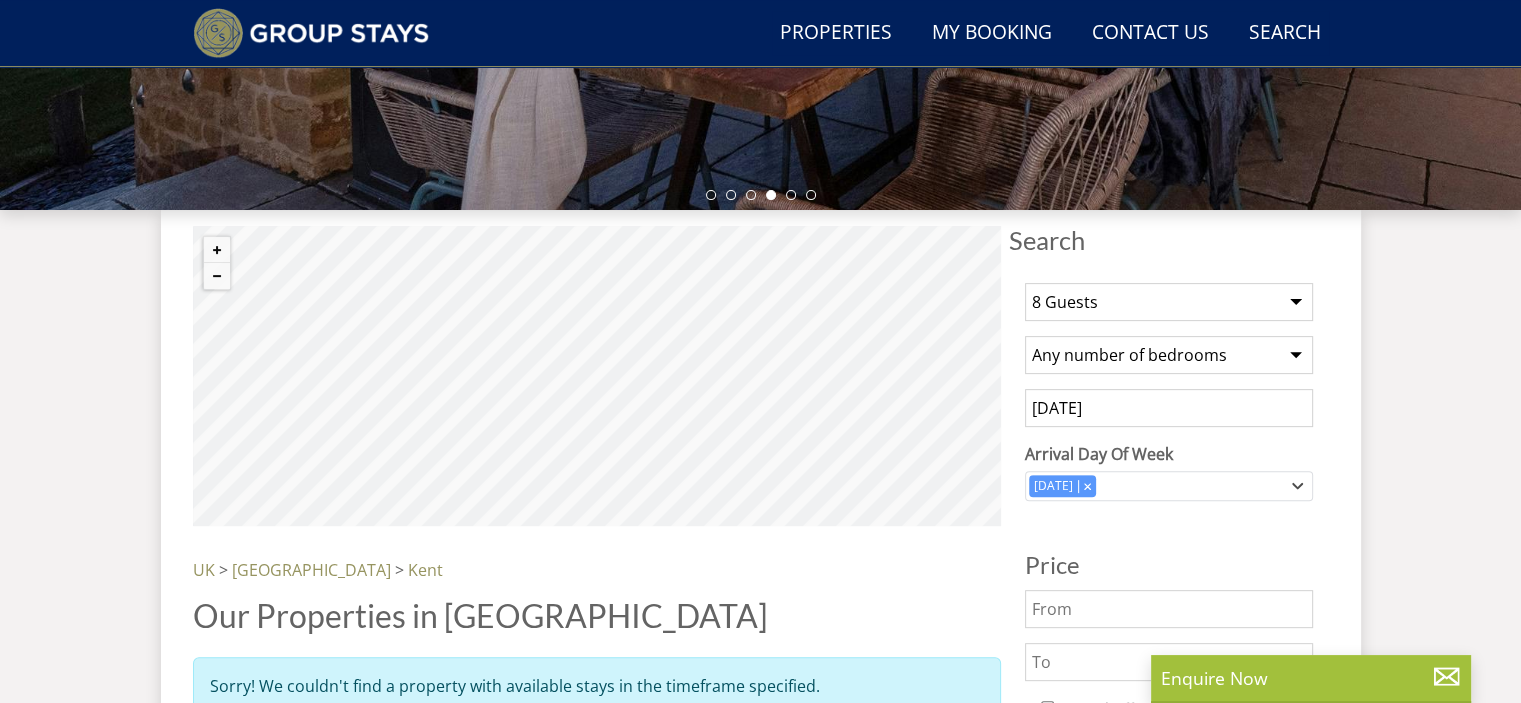 select on "8" 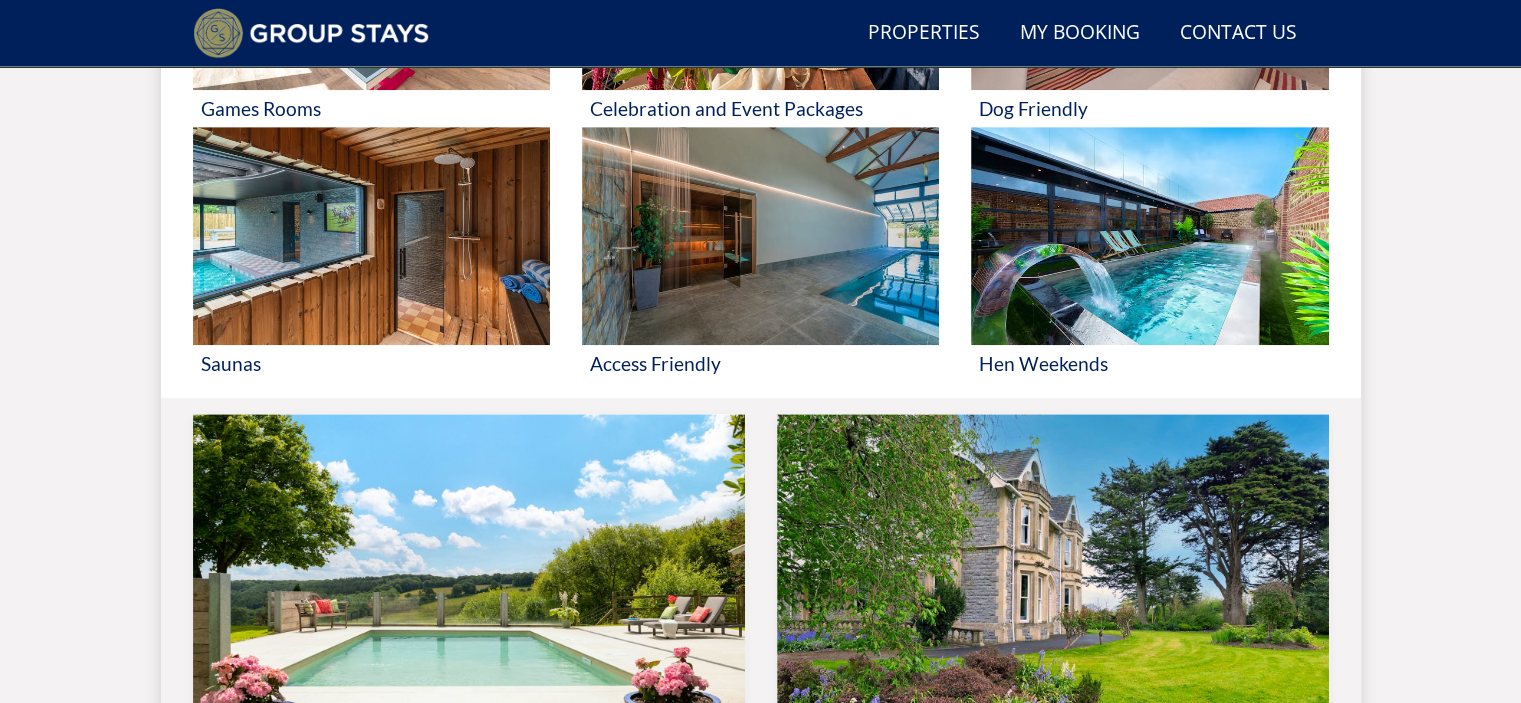 scroll, scrollTop: 1316, scrollLeft: 0, axis: vertical 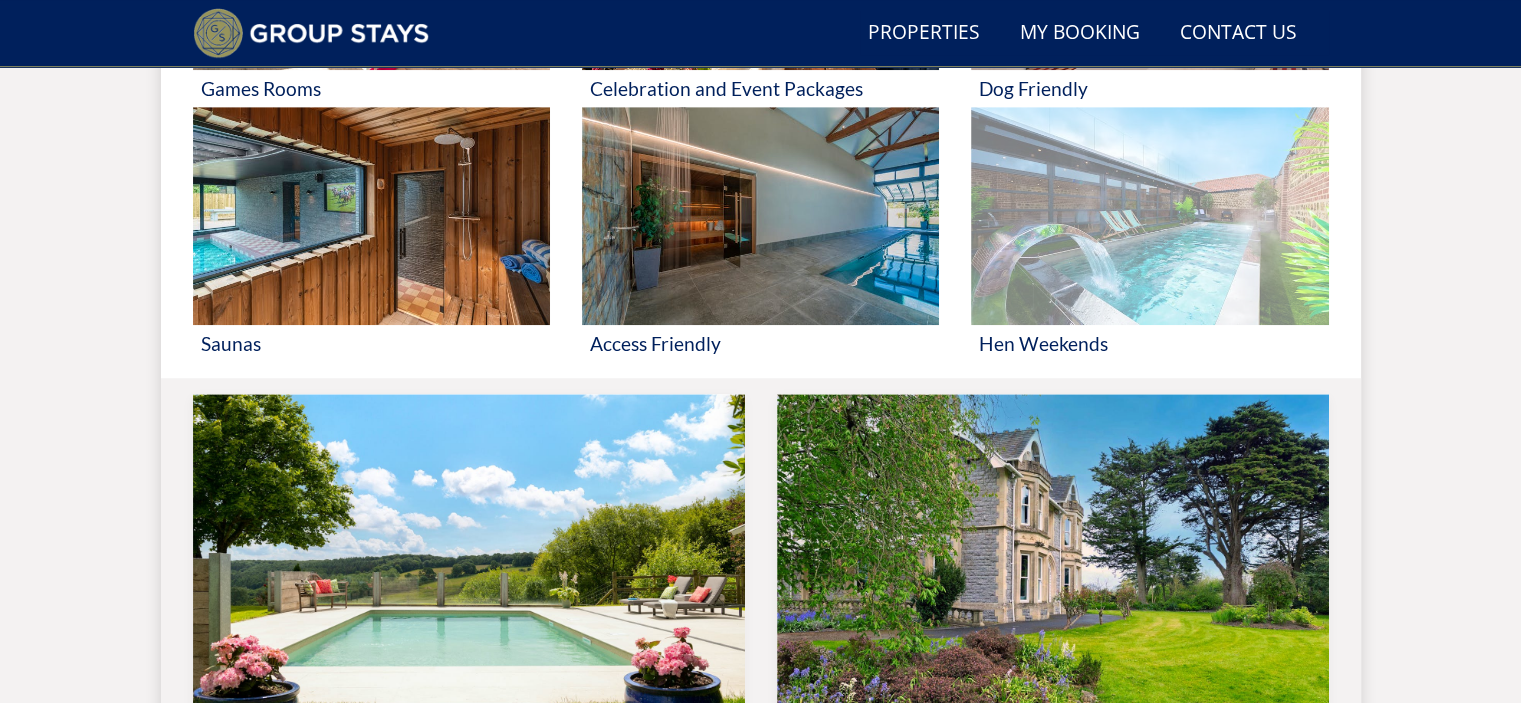 click on "Hen Weekends" at bounding box center (1149, 343) 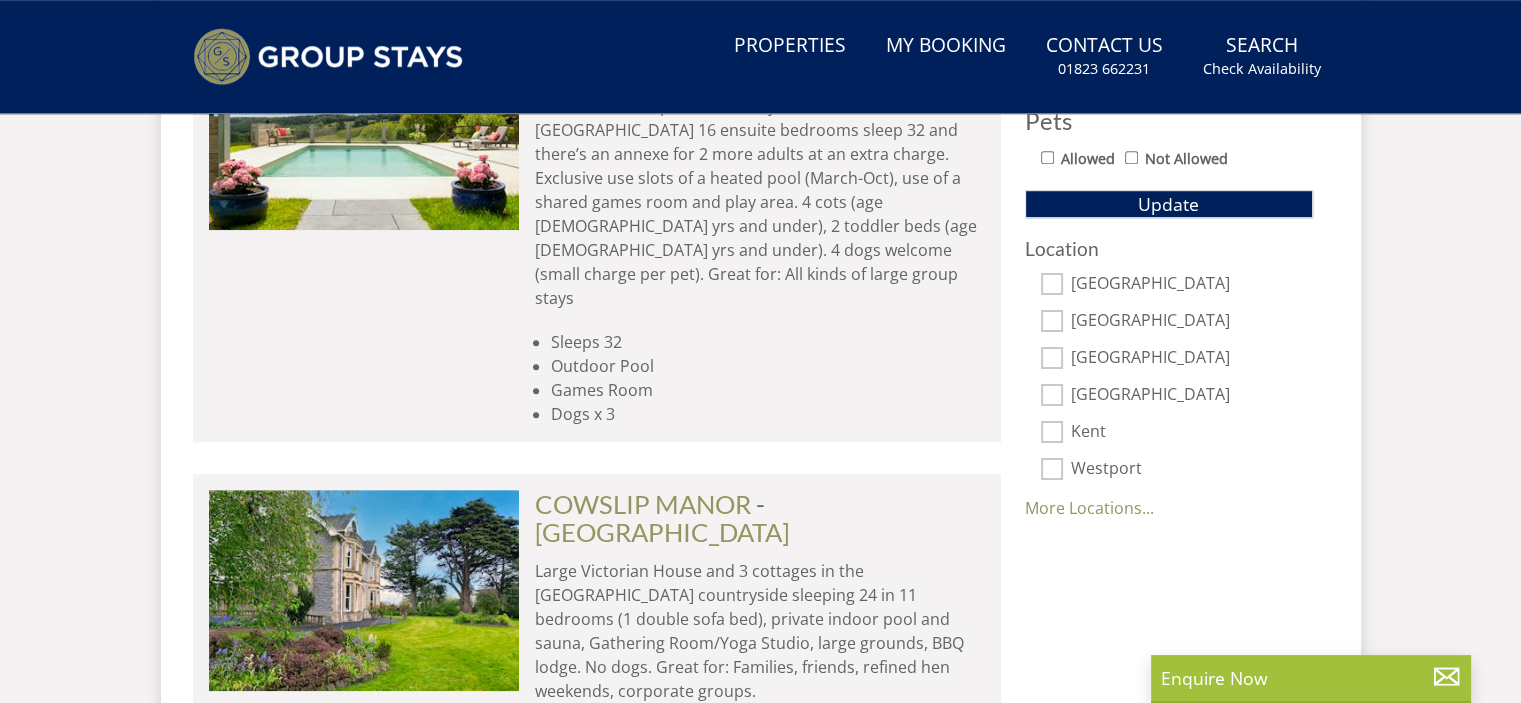scroll, scrollTop: 0, scrollLeft: 0, axis: both 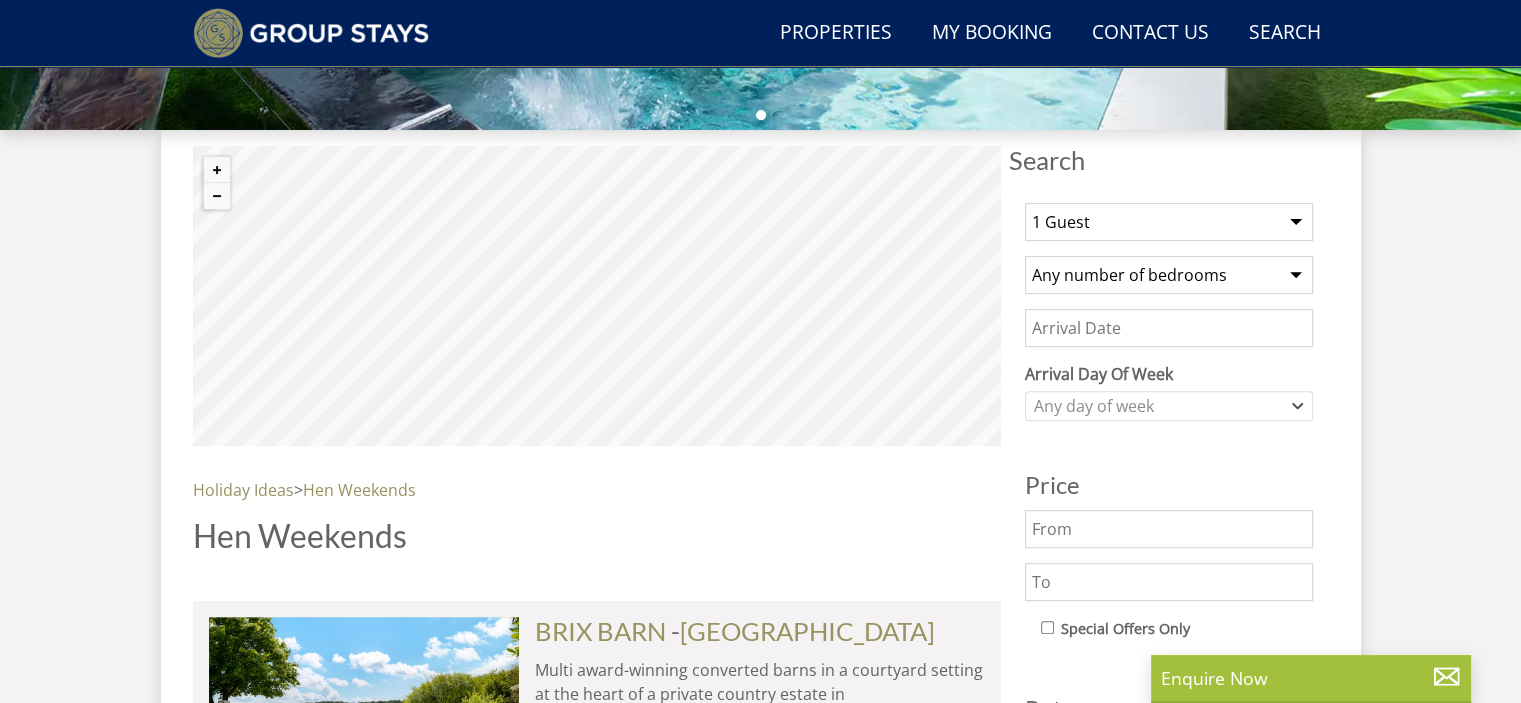 click on "1 Guest
2 Guests
3 Guests
4 Guests
5 Guests
6 Guests
7 Guests
8 Guests
9 Guests
10 Guests
11 Guests
12 Guests
13 Guests
14 Guests
15 Guests
16 Guests
17 Guests
18 Guests
19 Guests
20 Guests
21 Guests
22 Guests
23 Guests
24 Guests
25 Guests
26 Guests
27 Guests
28 Guests
29 Guests
30 Guests
31 Guests
32 Guests" at bounding box center (1169, 222) 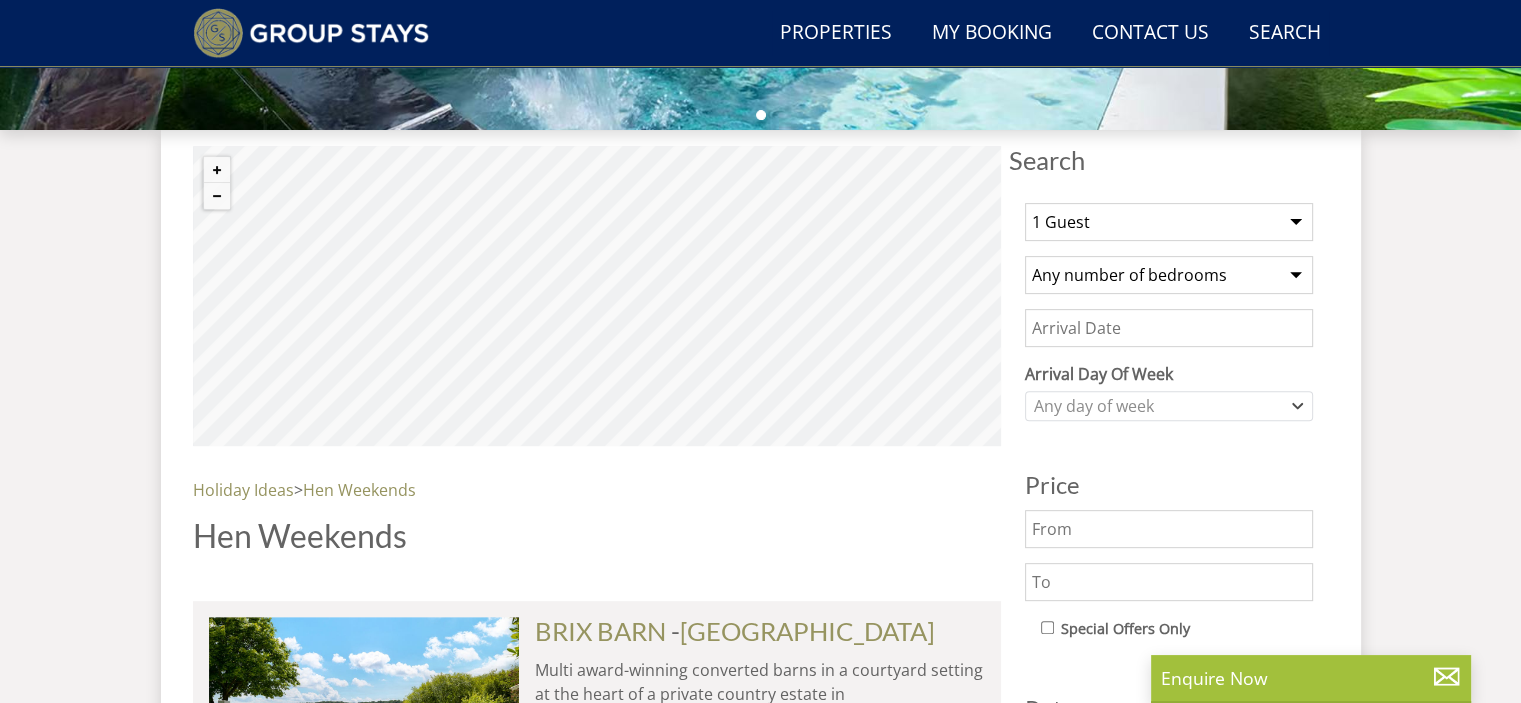 select on "8" 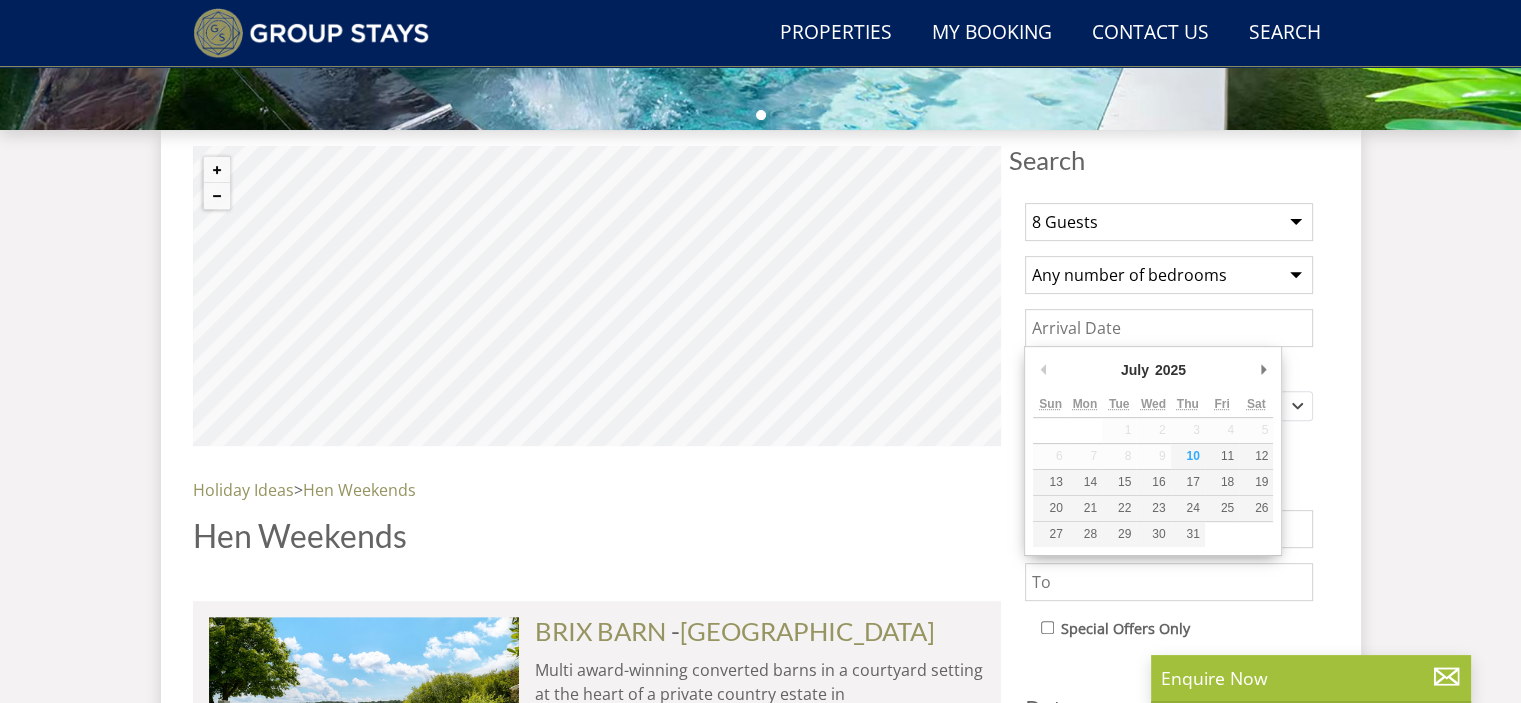 click on "Date" at bounding box center [1169, 328] 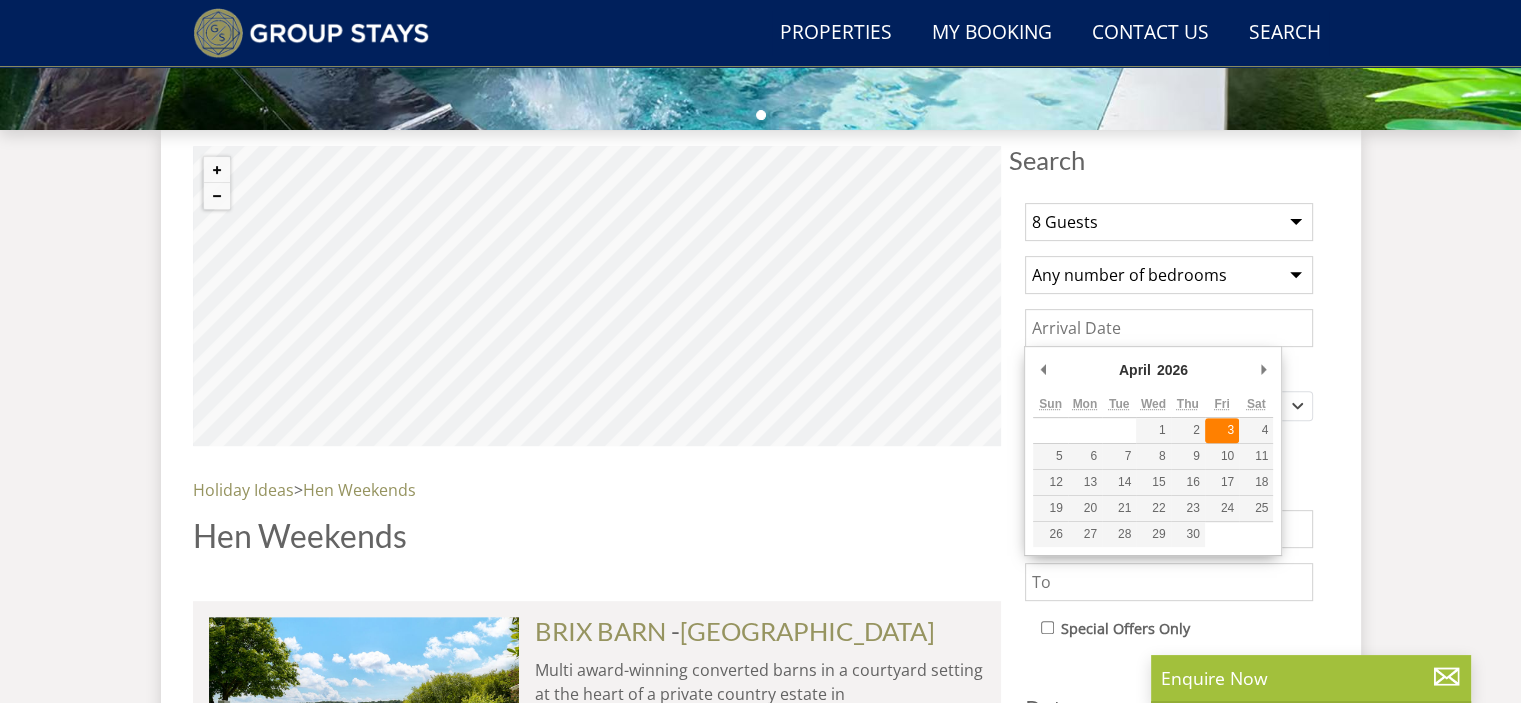 type on "[DATE]" 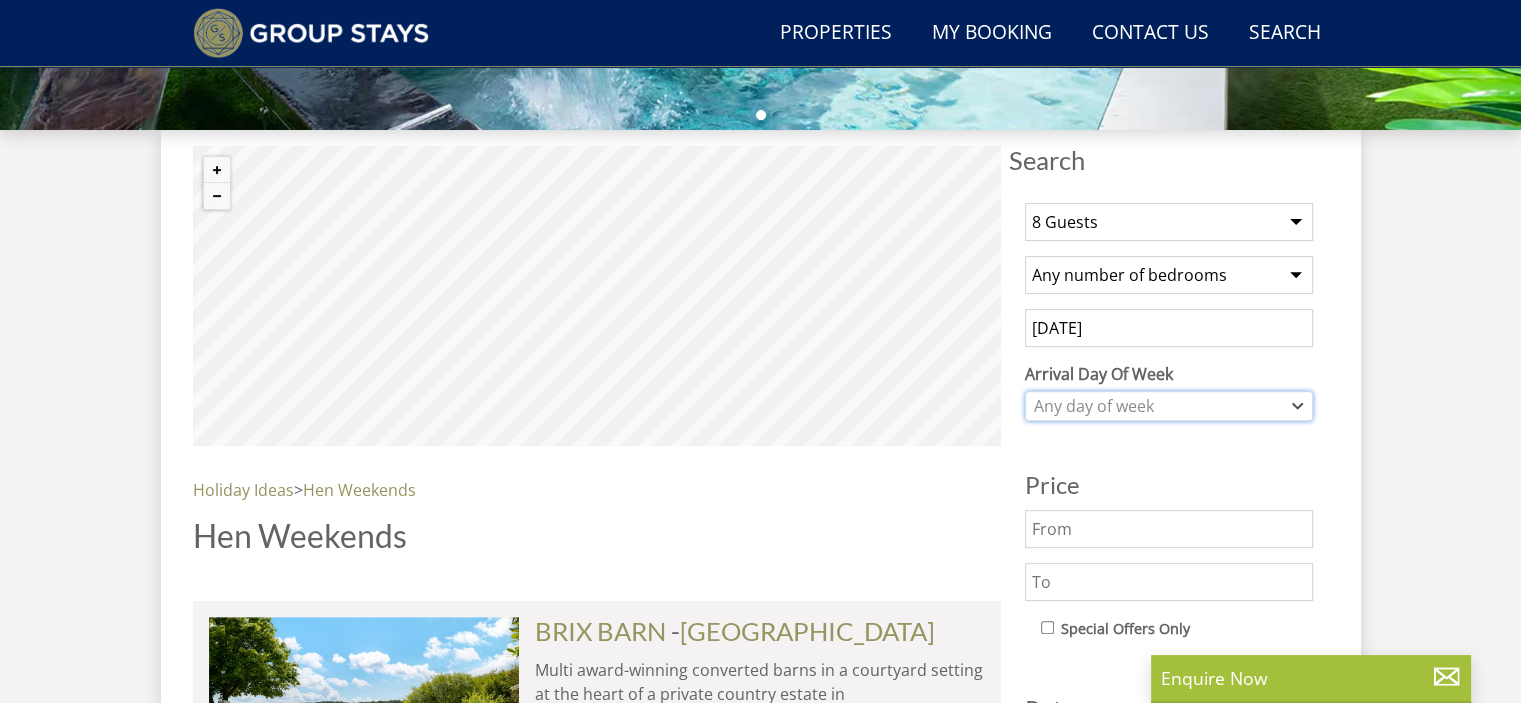 click on "Any day of week" at bounding box center [1158, 406] 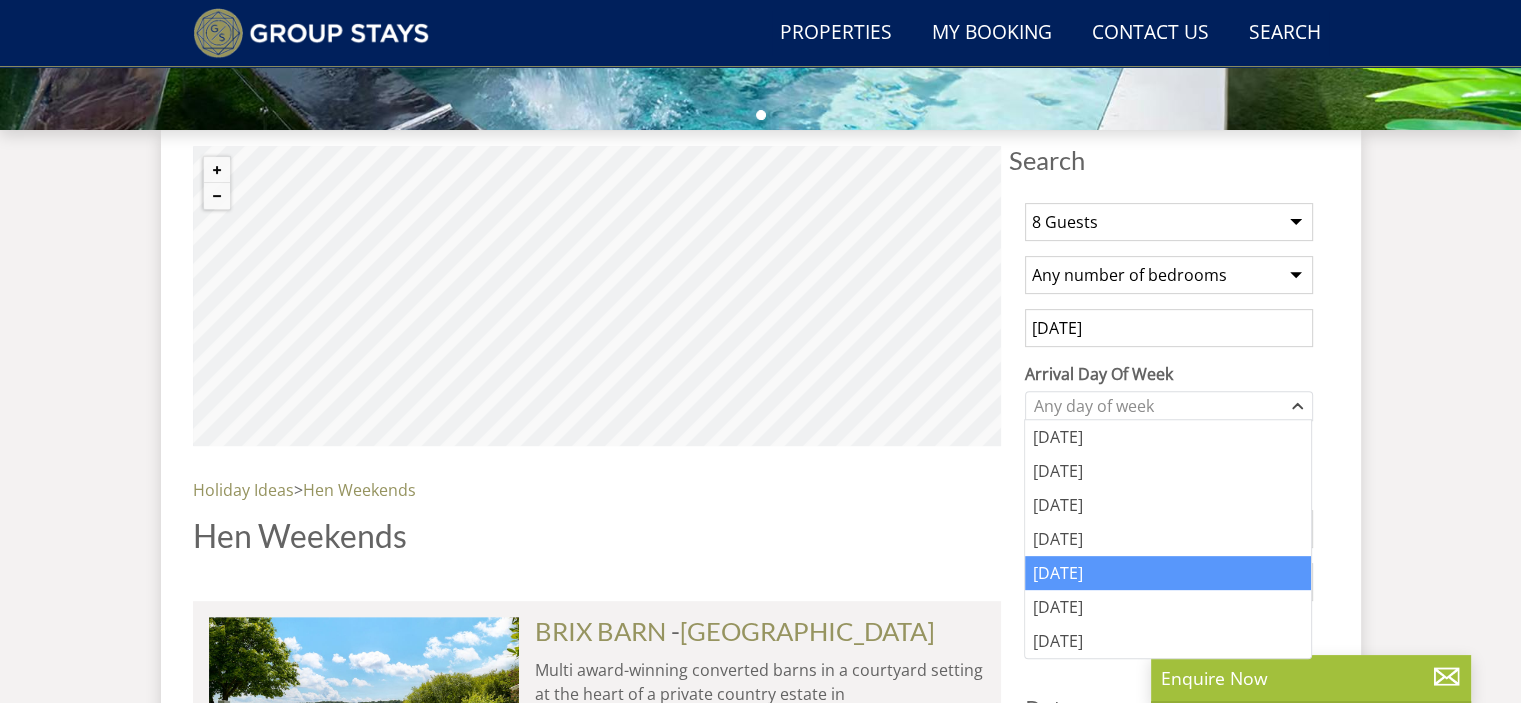 click on "[DATE]" at bounding box center (1168, 573) 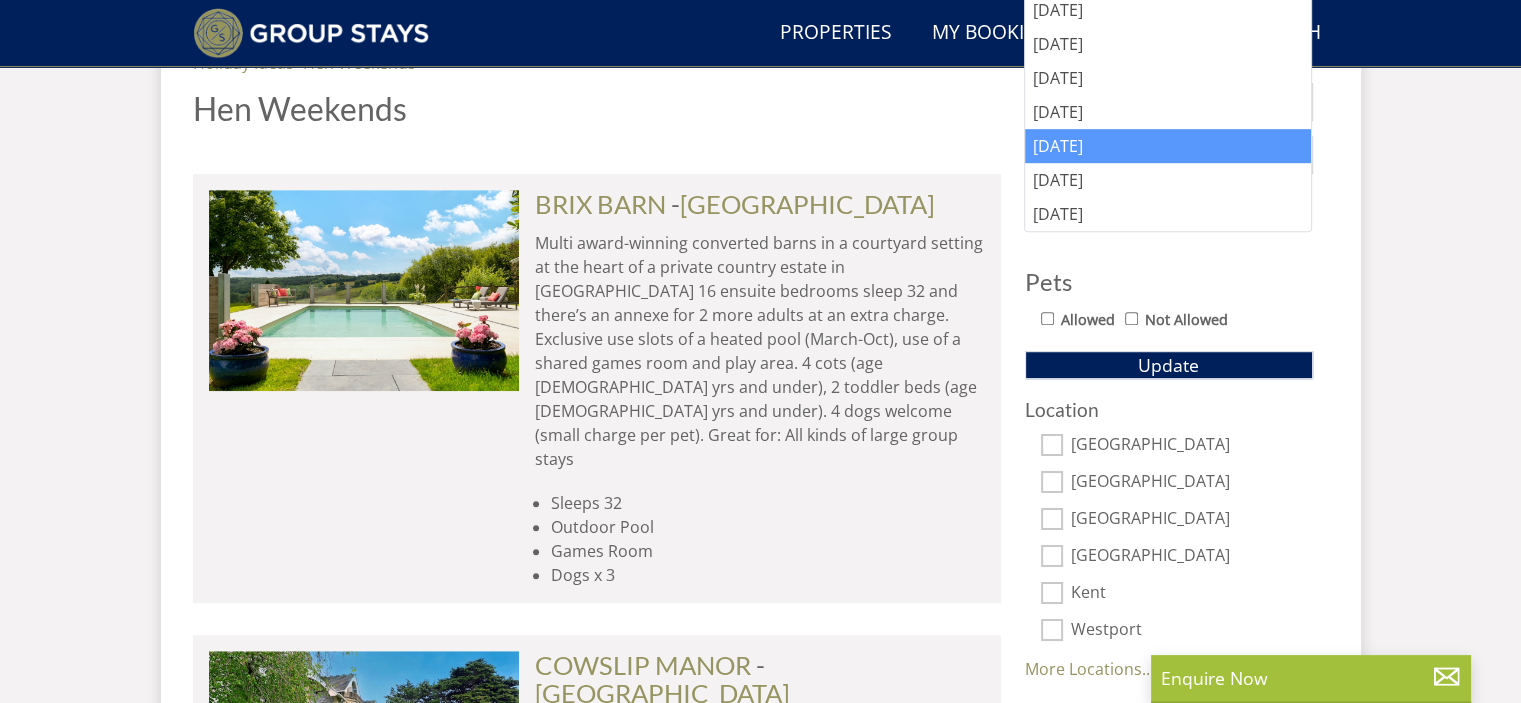scroll, scrollTop: 1085, scrollLeft: 0, axis: vertical 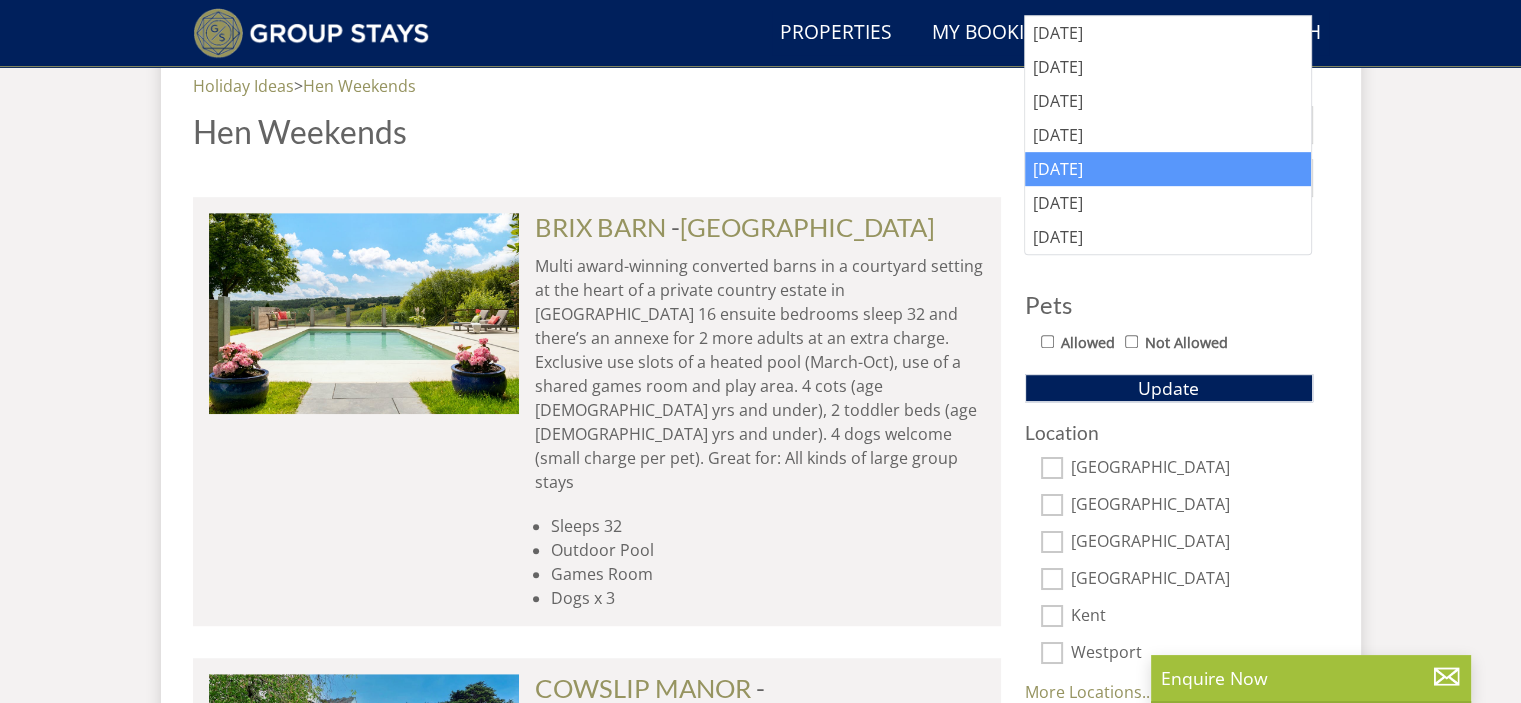 click on "Search
Menu
Properties
My Booking
Contact Us  [PHONE_NUMBER]
Search  Check Availability
Guests
1
2
3
4
5
6
7
8
9
10
11
12
13
14
15
16
17
18
19
20
21
22
23
24
25
26
27
28
29
30
31
32
33
34
35
36
37
38
39
40
41
42
43
44
45
46
47
48
49
50
Date
[DATE]
Search
Search
Search" at bounding box center [760, 3737] 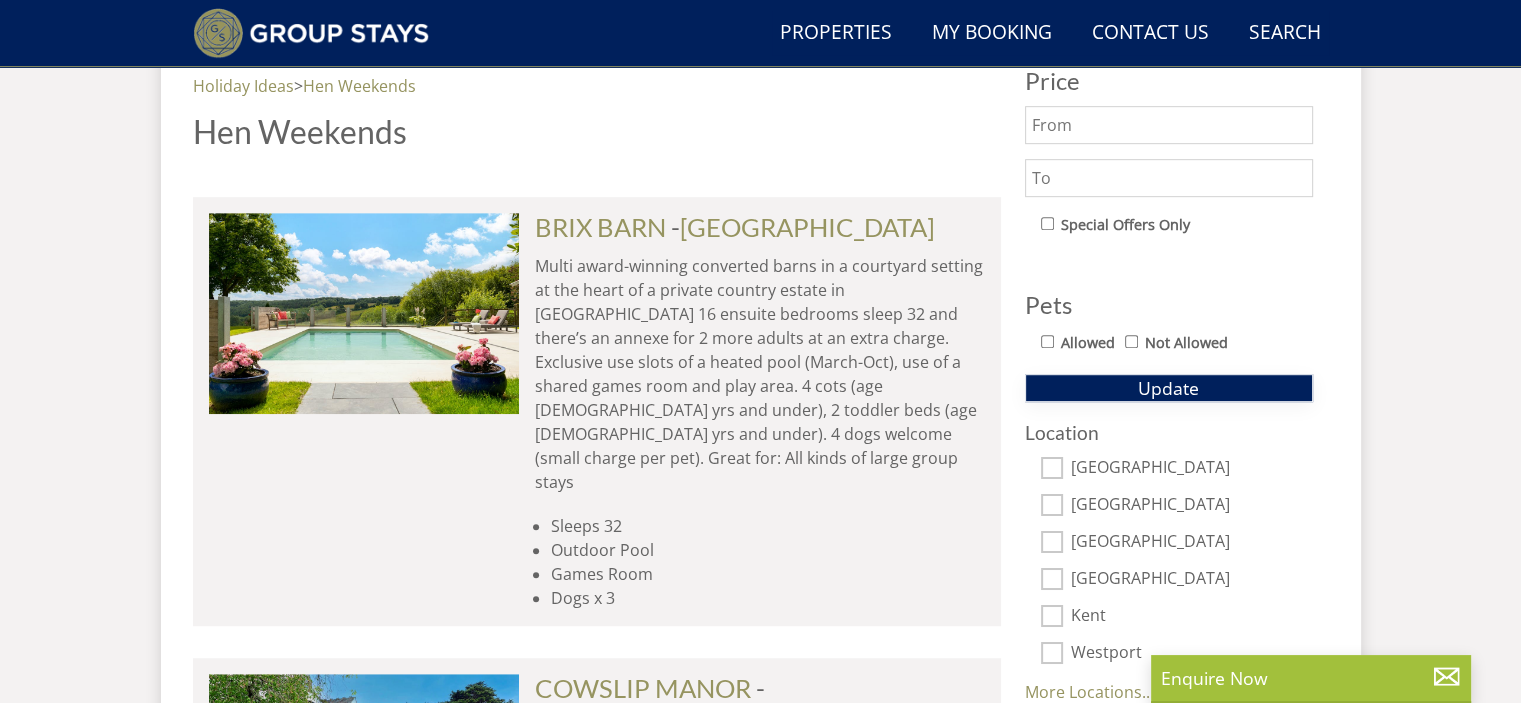 click on "Update" at bounding box center [1168, 388] 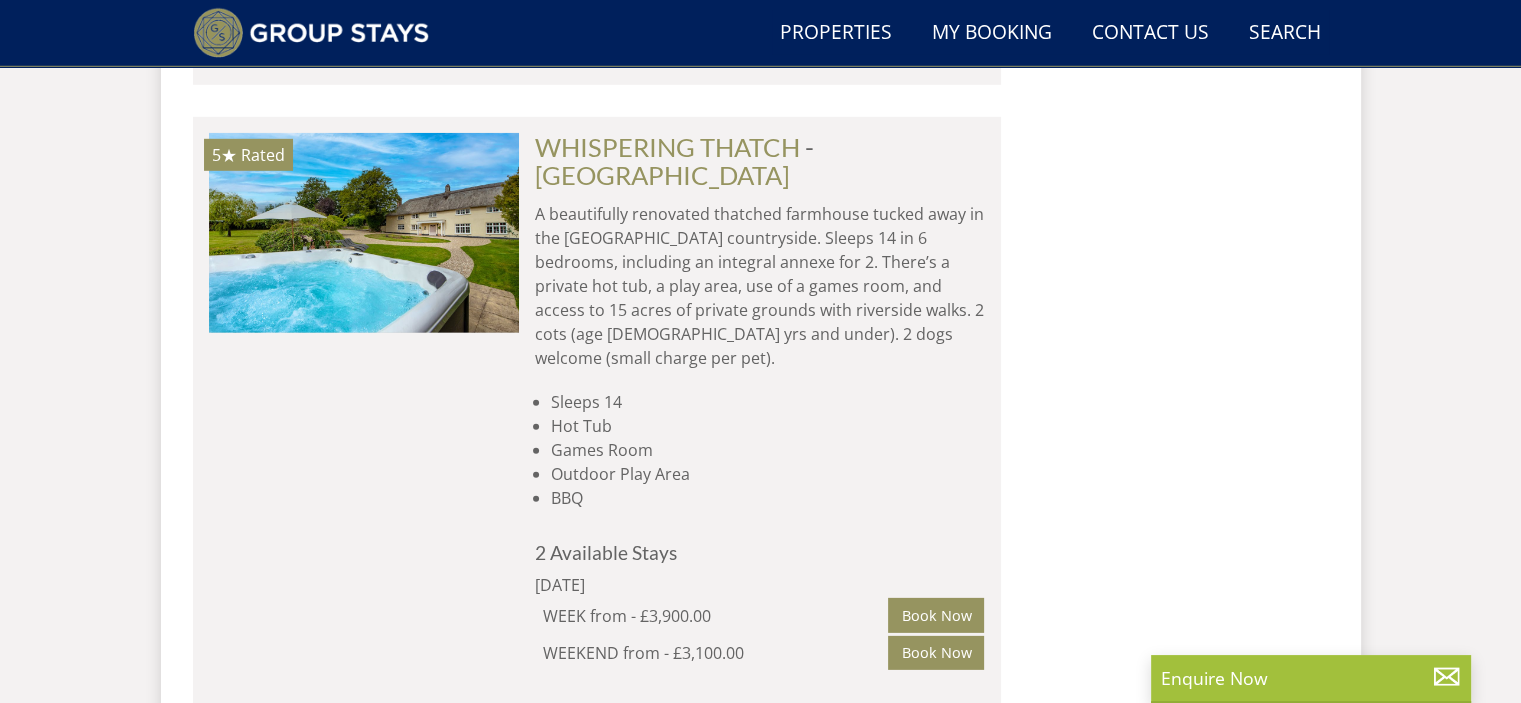 scroll, scrollTop: 5992, scrollLeft: 0, axis: vertical 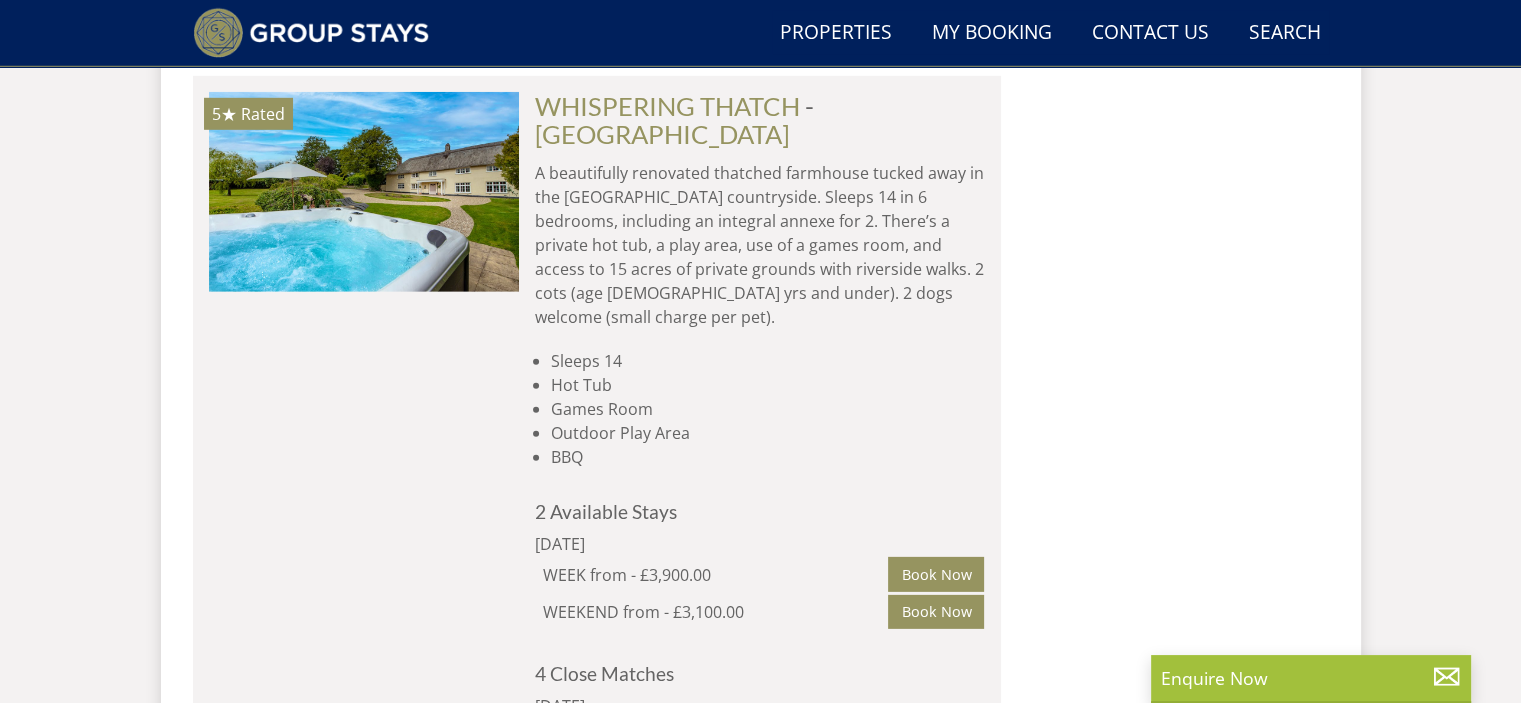 drag, startPoint x: 1520, startPoint y: 279, endPoint x: 1535, endPoint y: 279, distance: 15 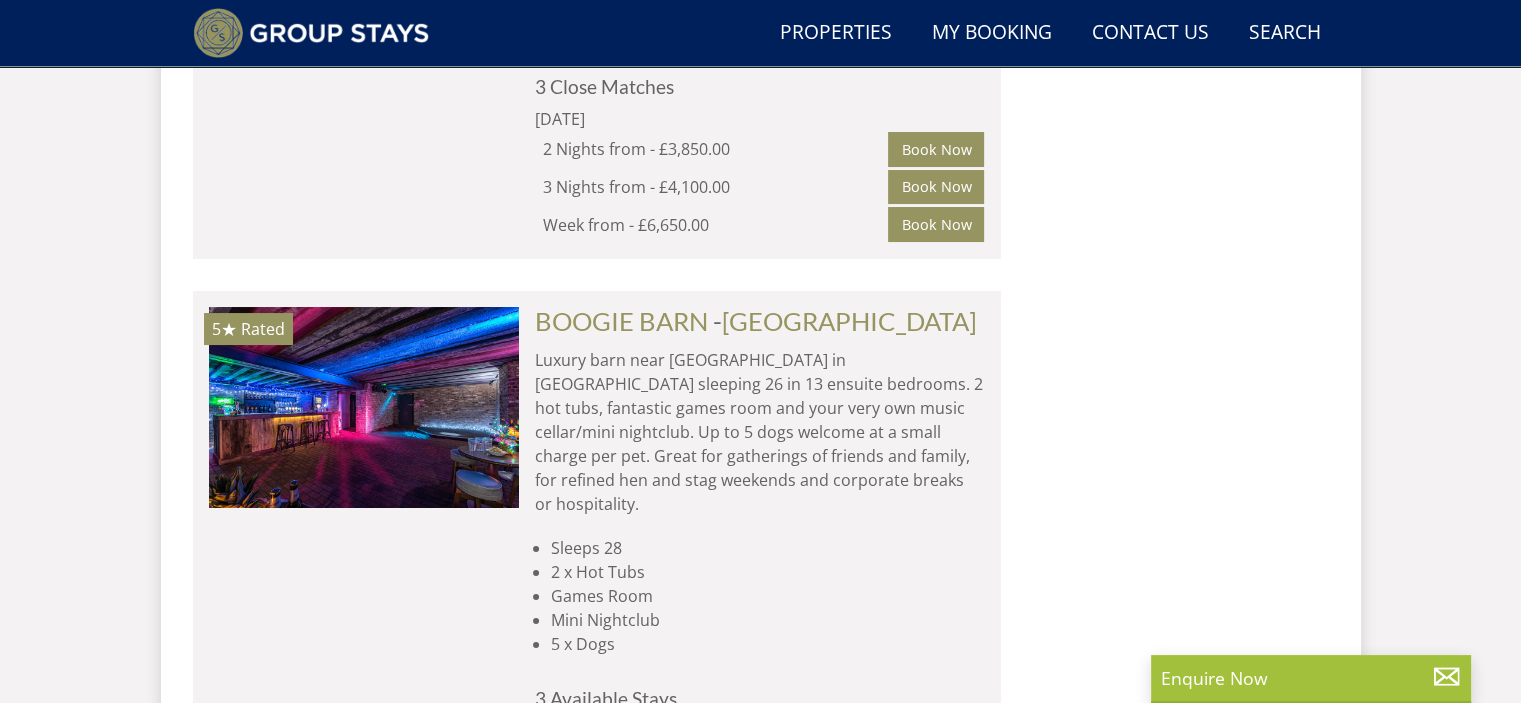 scroll, scrollTop: 15600, scrollLeft: 0, axis: vertical 